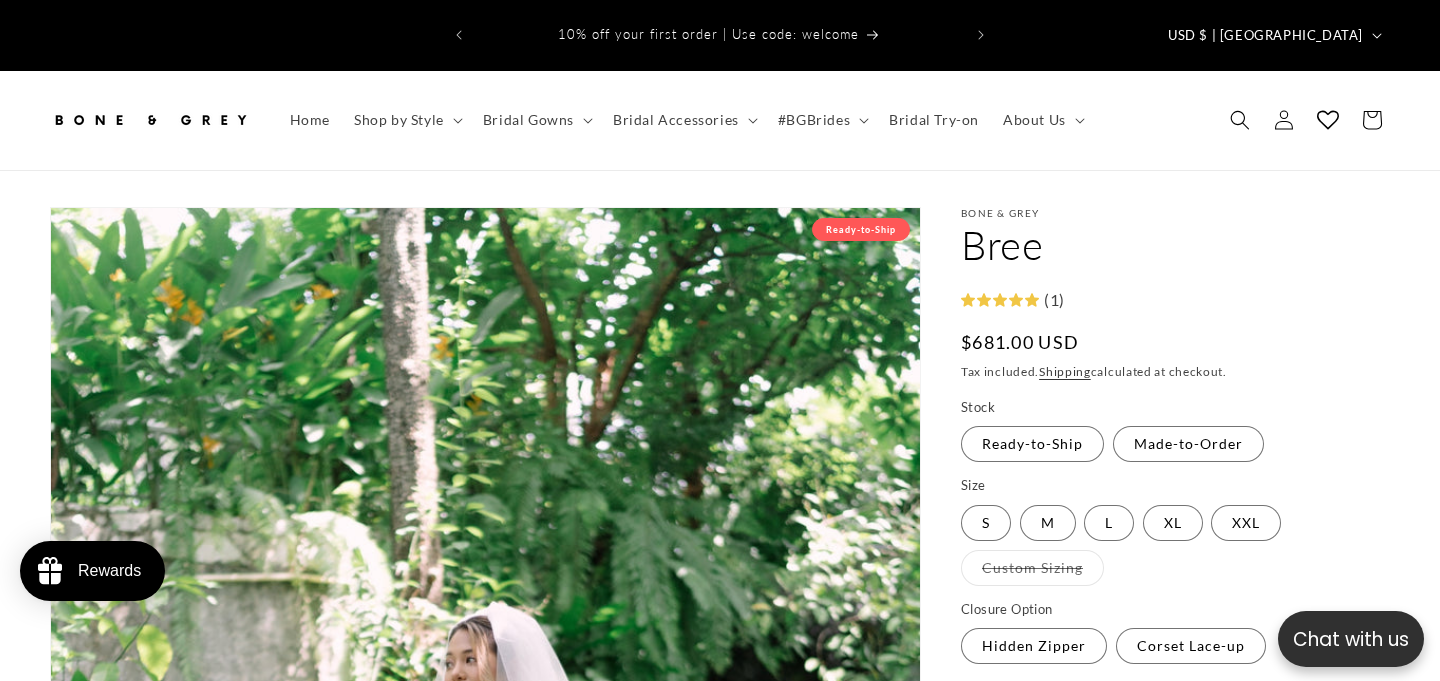 scroll, scrollTop: 0, scrollLeft: 0, axis: both 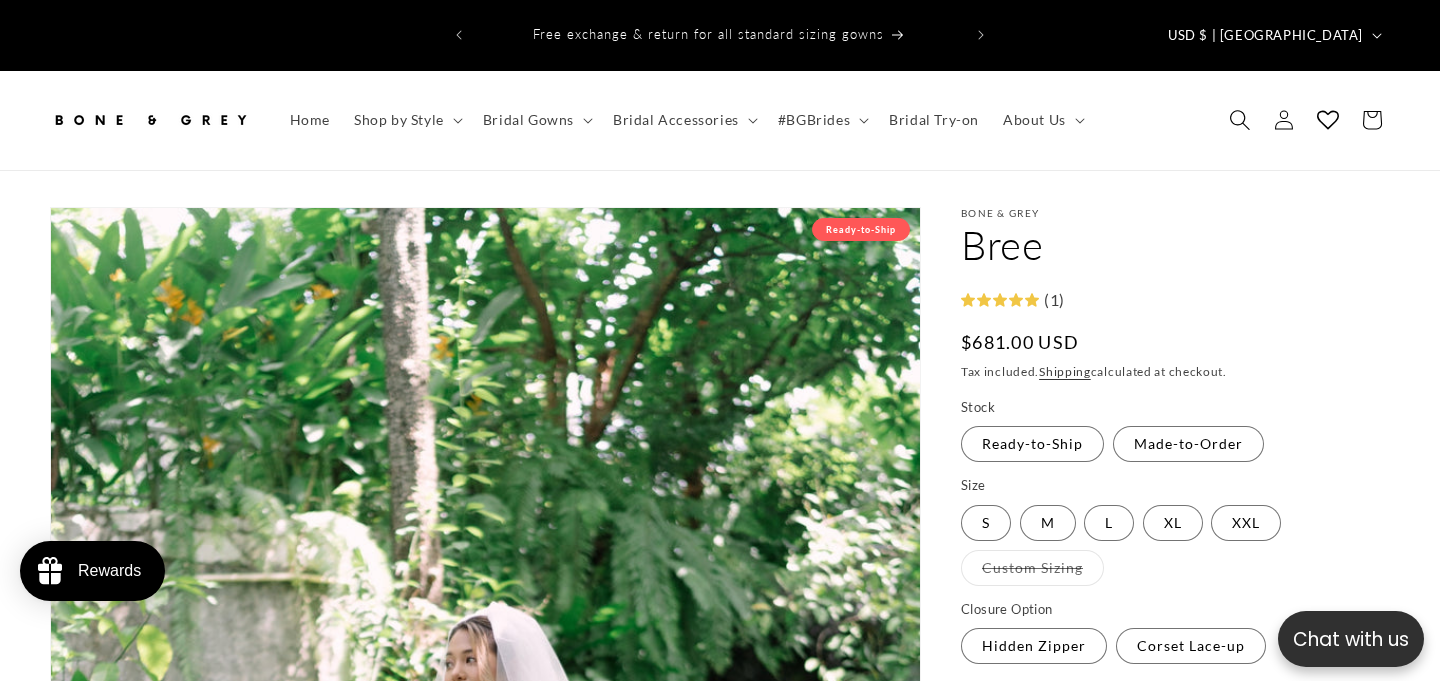 click 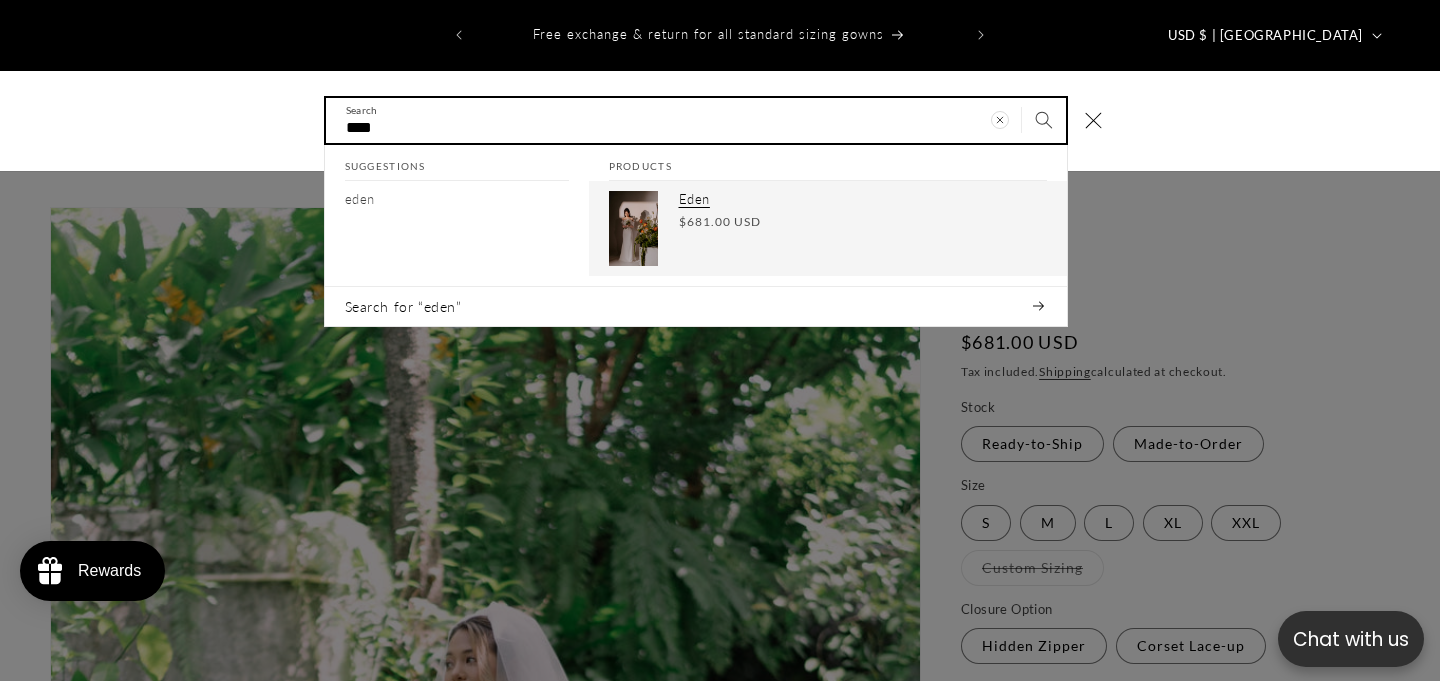 type on "****" 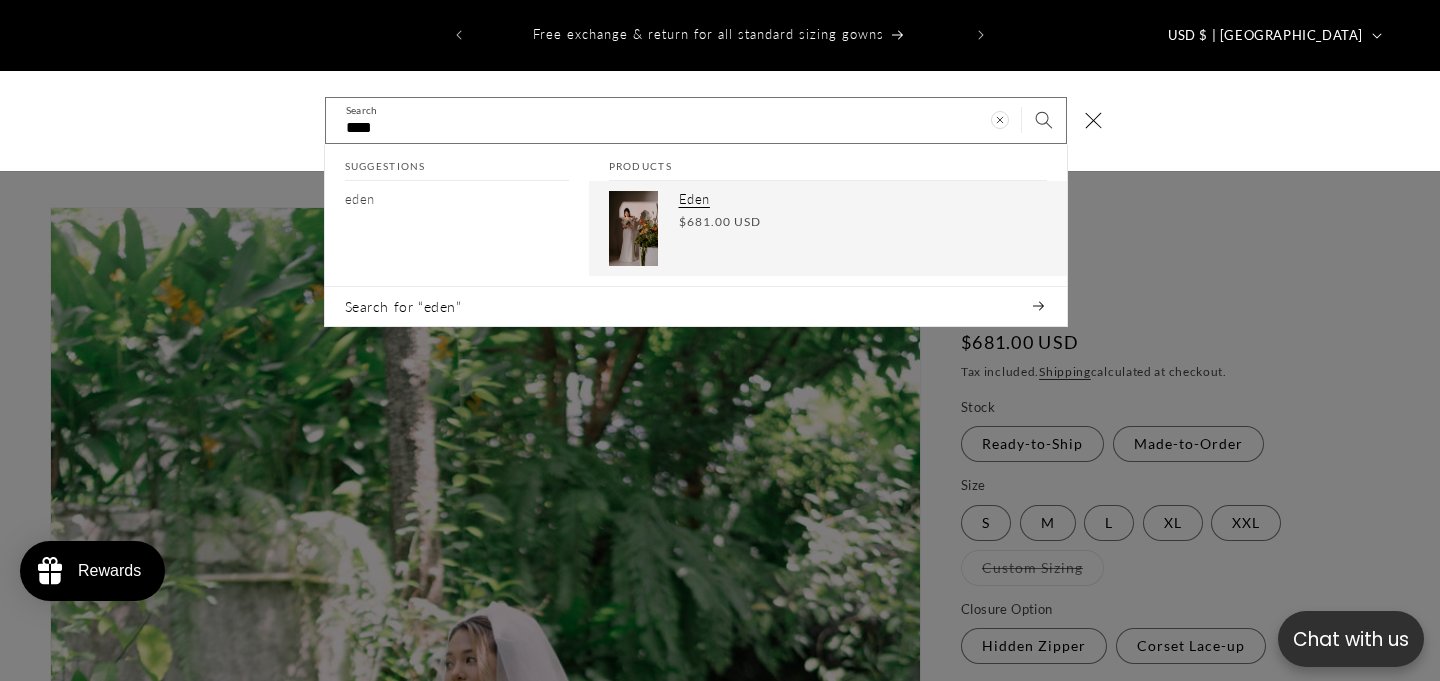 click on "Eden
Regular price
$681.00 USD
Regular price
Sale price
$681.00 USD
Unit price
/
per" at bounding box center (863, 228) 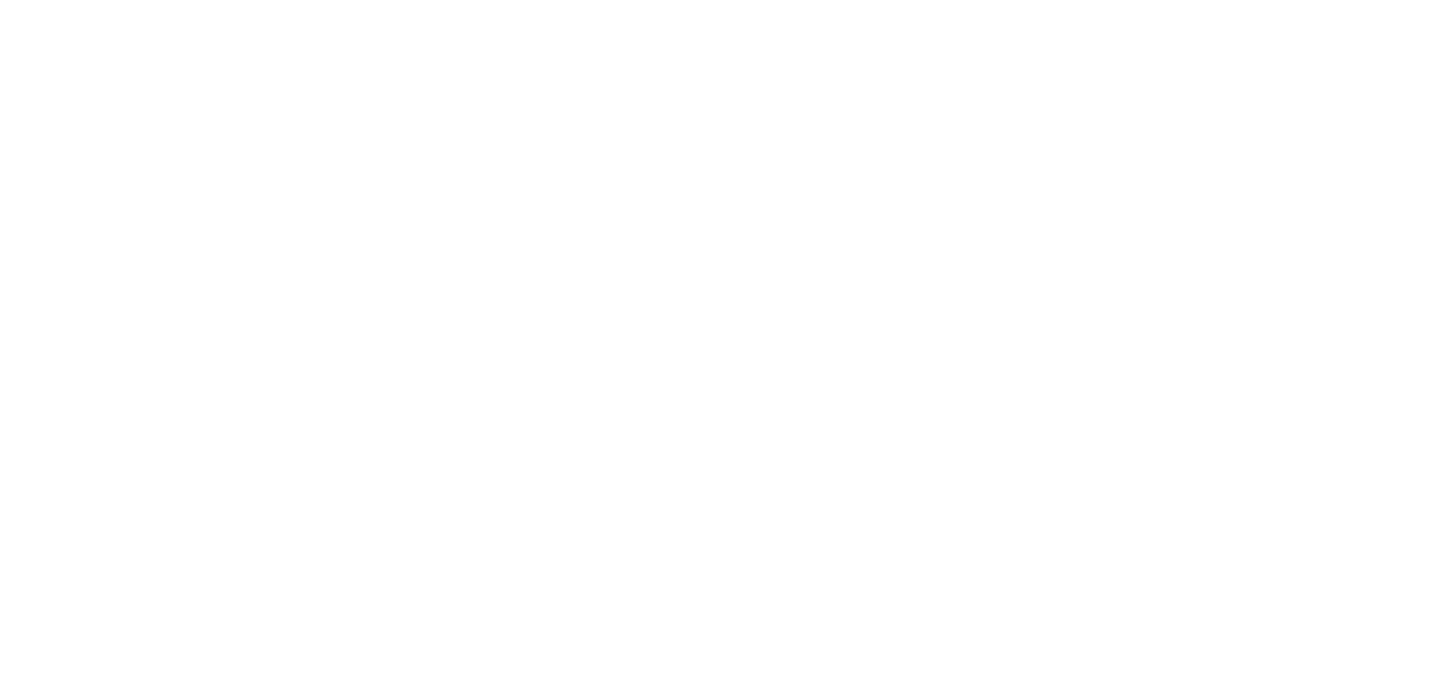 scroll, scrollTop: 0, scrollLeft: 0, axis: both 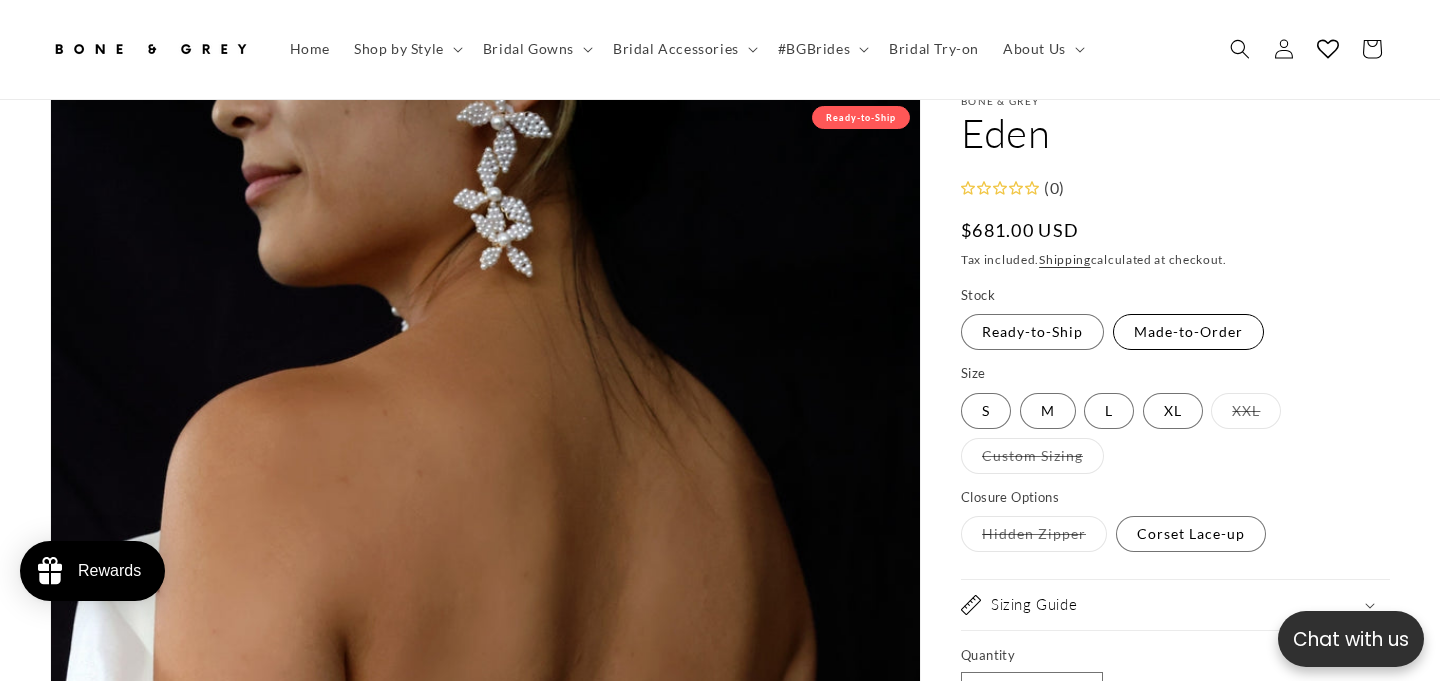 click on "Made-to-Order Variant sold out or unavailable" at bounding box center [1188, 332] 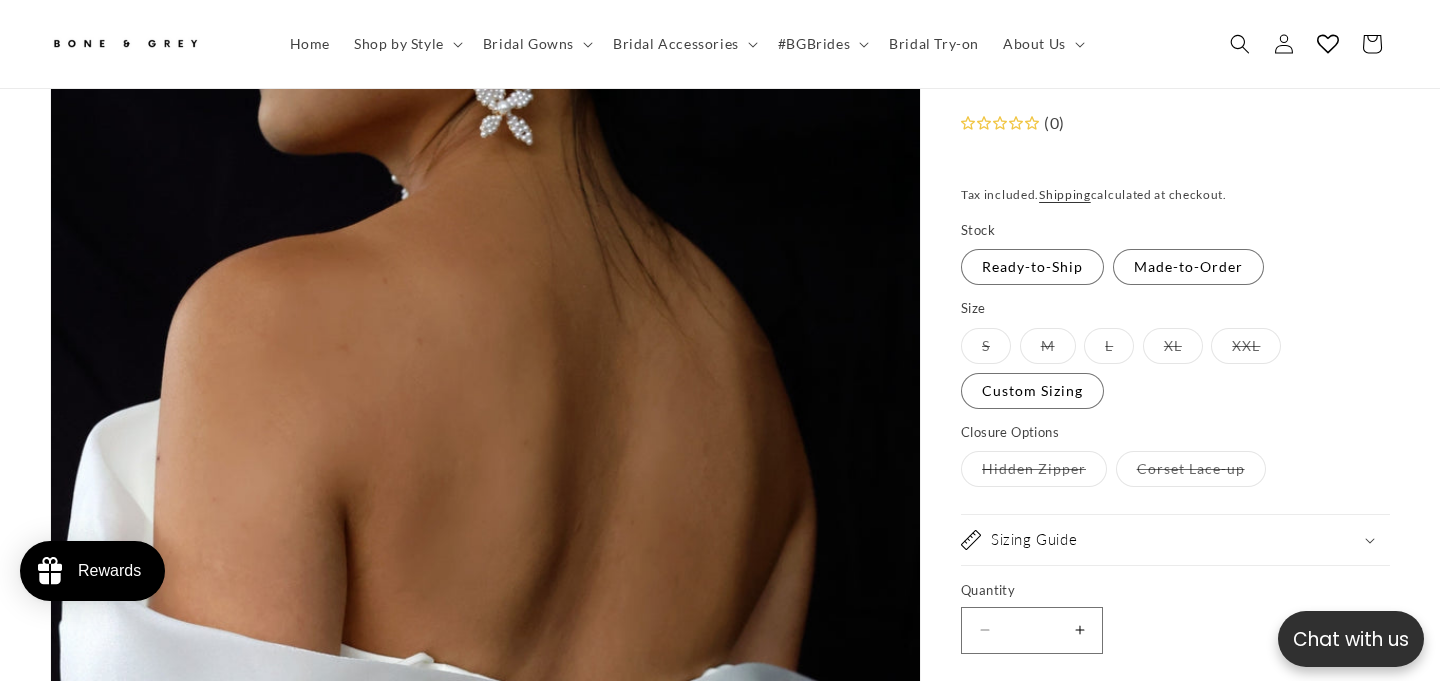 scroll, scrollTop: 0, scrollLeft: 0, axis: both 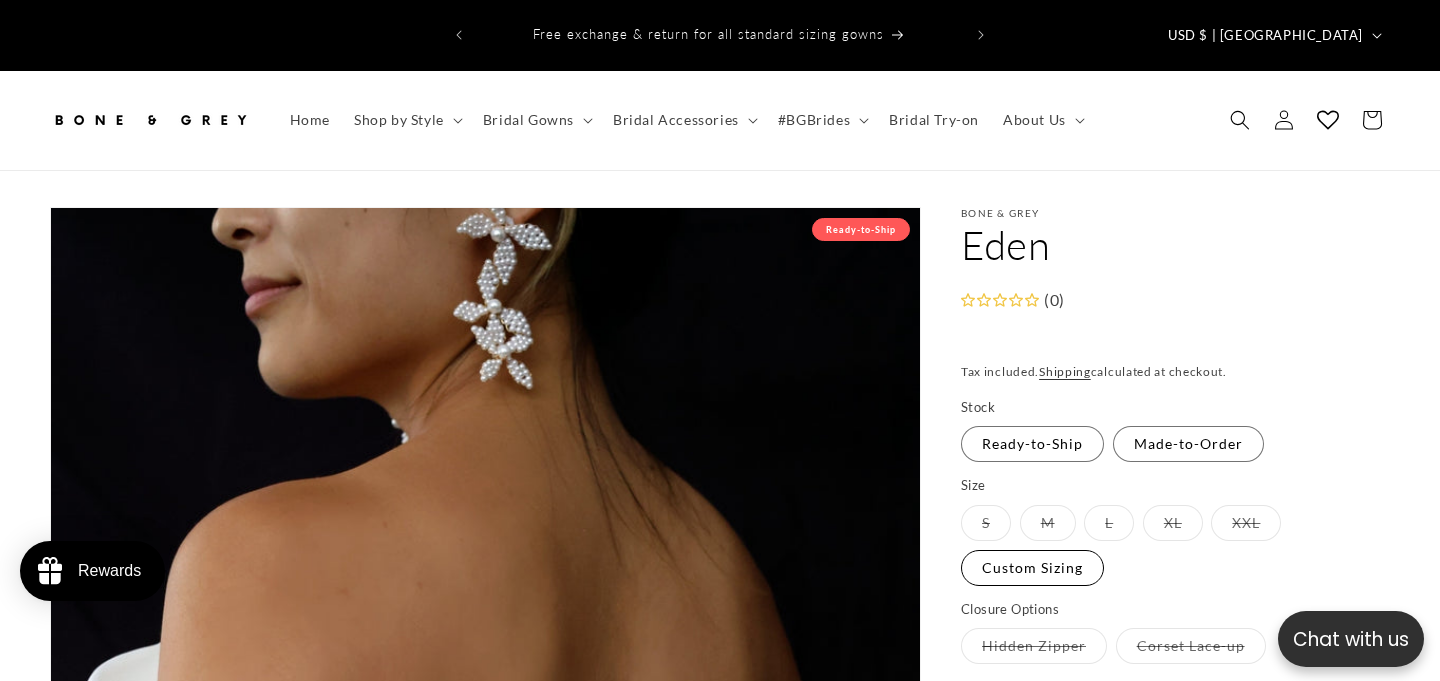 click on "Custom Sizing Variant sold out or unavailable" at bounding box center (1032, 568) 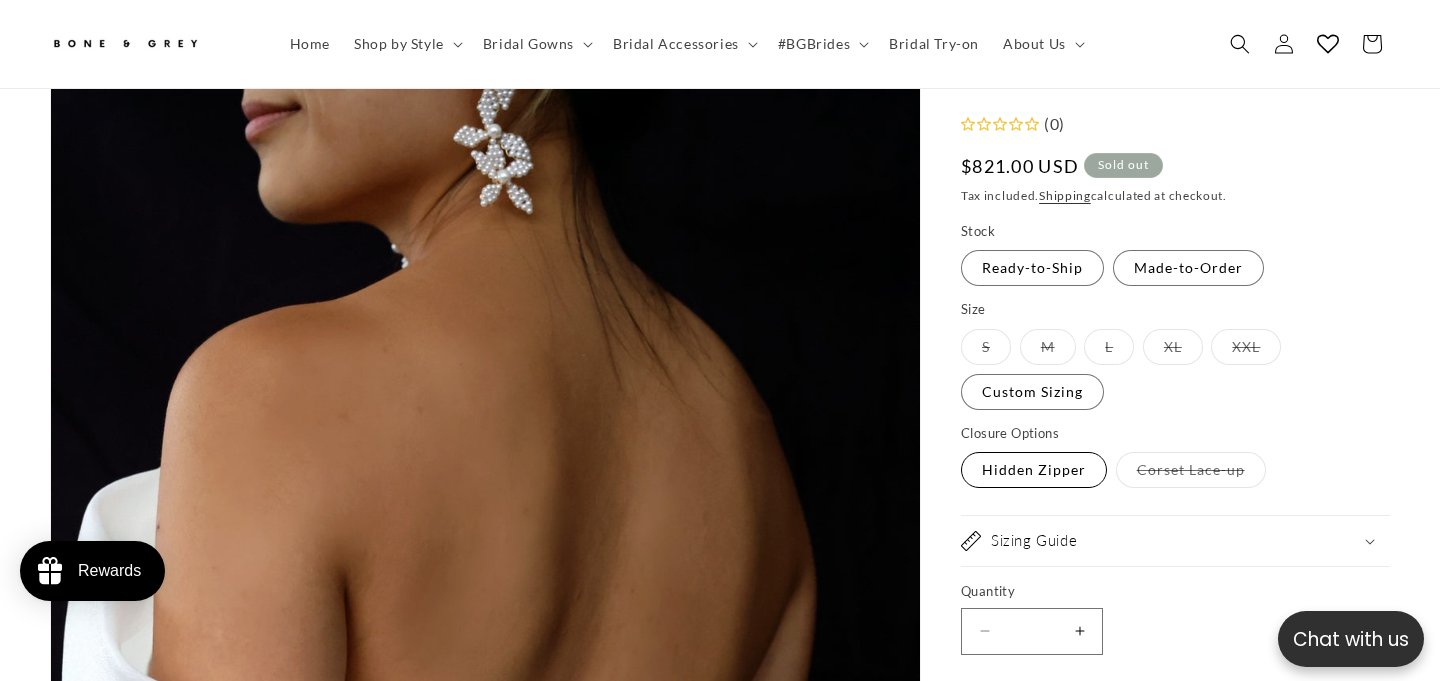 scroll, scrollTop: 163, scrollLeft: 0, axis: vertical 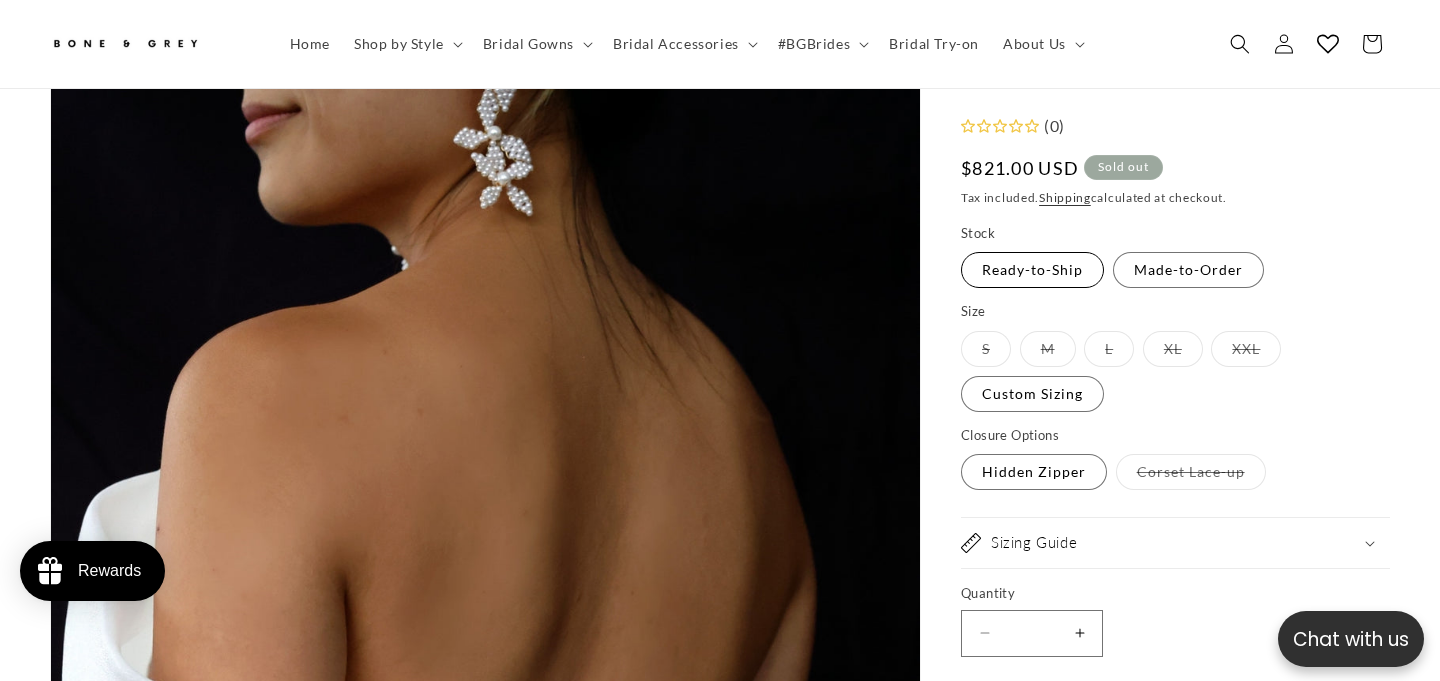 click on "Ready-to-Ship Variant sold out or unavailable" at bounding box center [1032, 270] 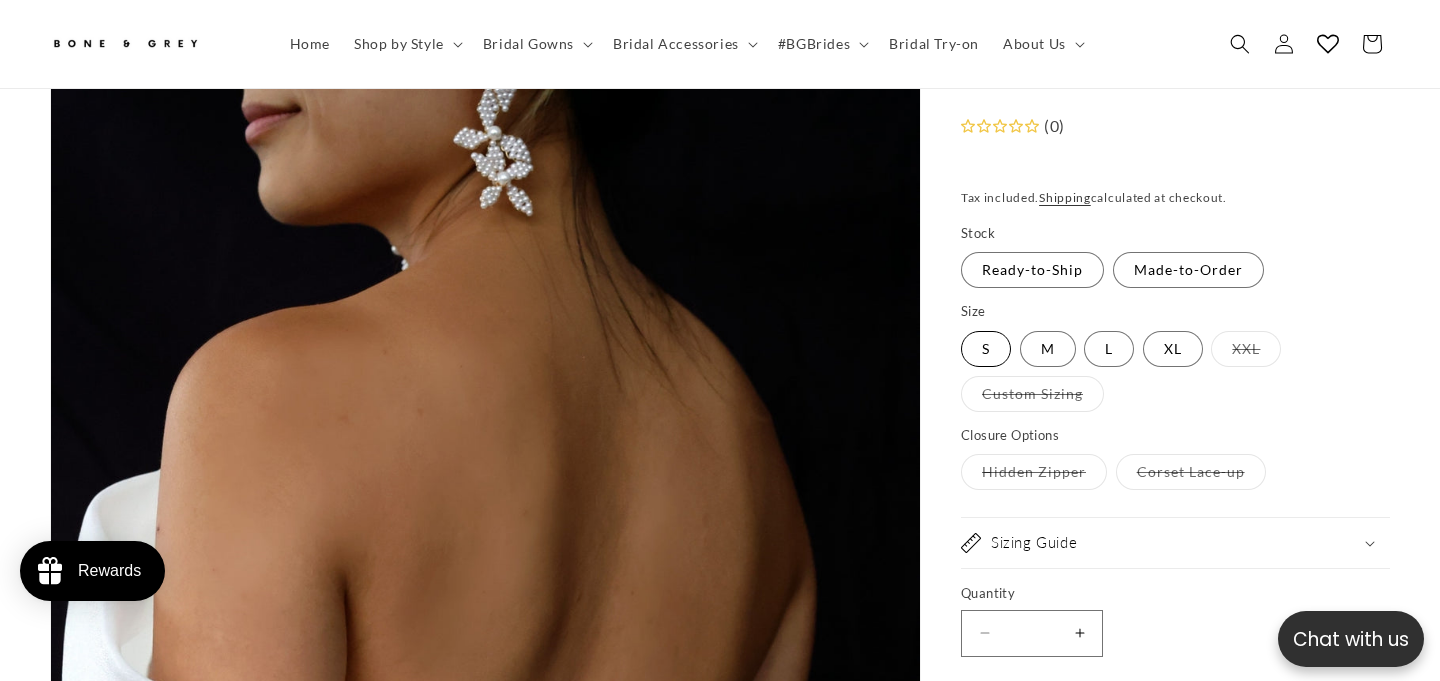 click on "S Variant sold out or unavailable" at bounding box center (986, 349) 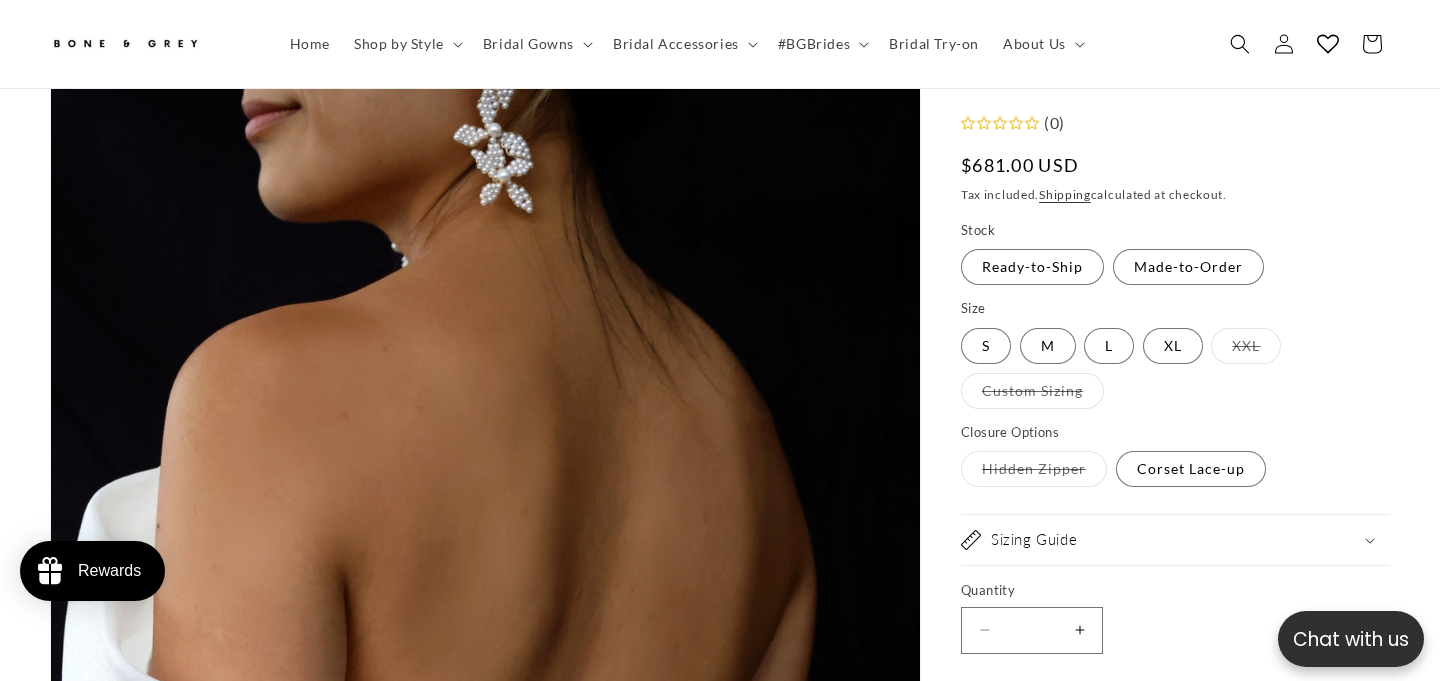 scroll, scrollTop: 0, scrollLeft: 972, axis: horizontal 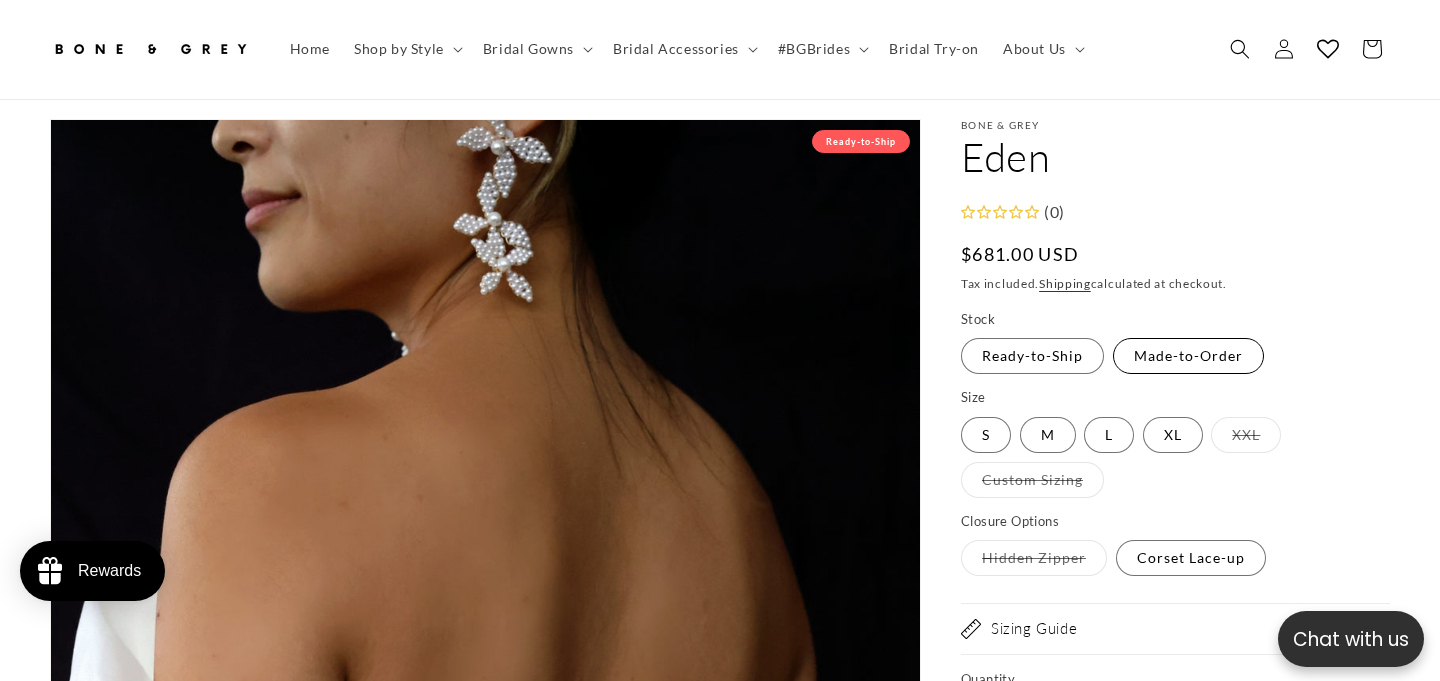 click on "Made-to-Order Variant sold out or unavailable" at bounding box center (1188, 356) 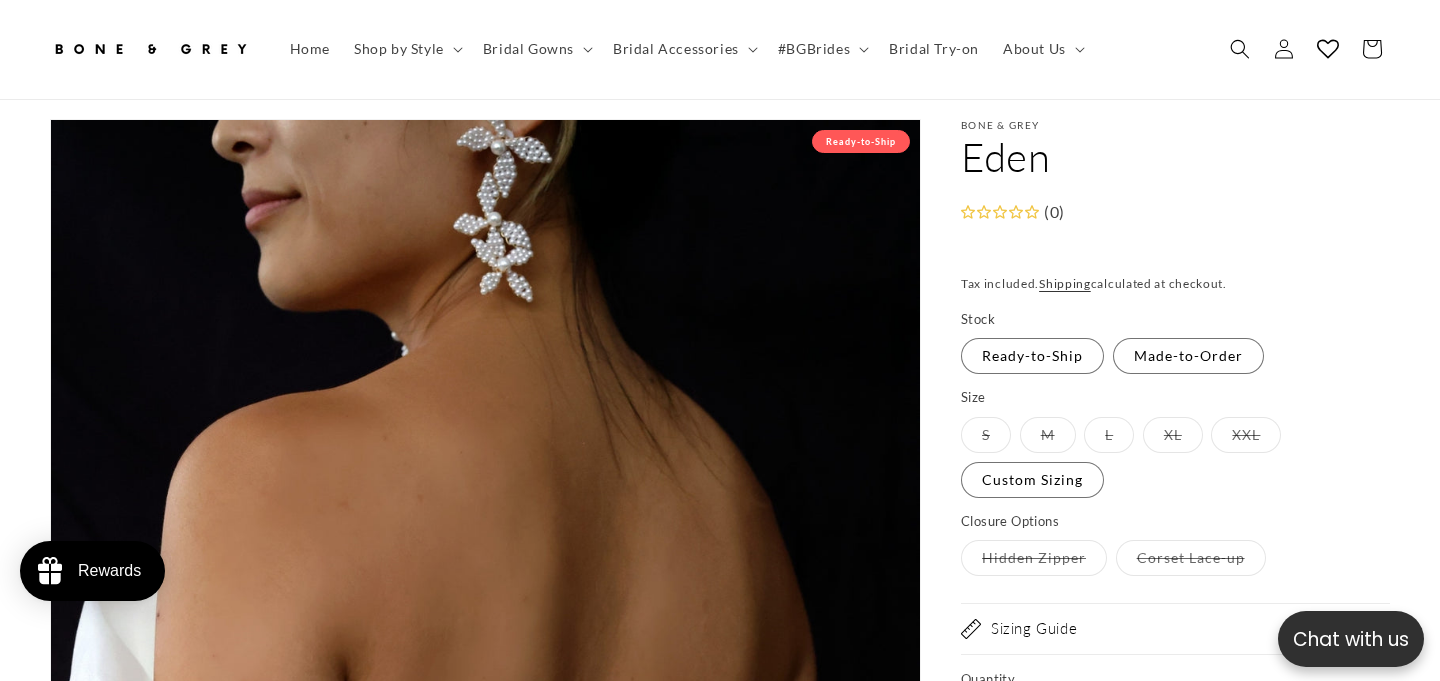 click on "Hidden Zipper Variant sold out or unavailable" at bounding box center [1034, 558] 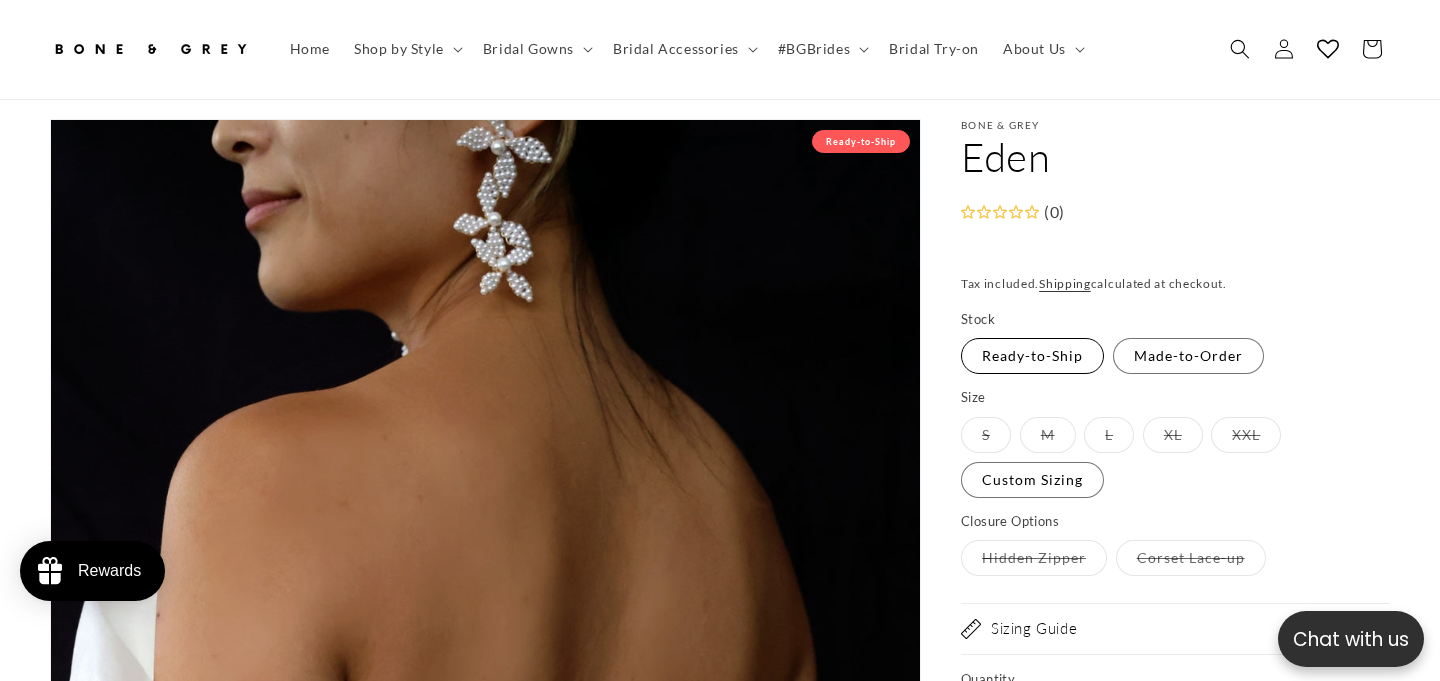 click on "Ready-to-Ship Variant sold out or unavailable" at bounding box center [1032, 356] 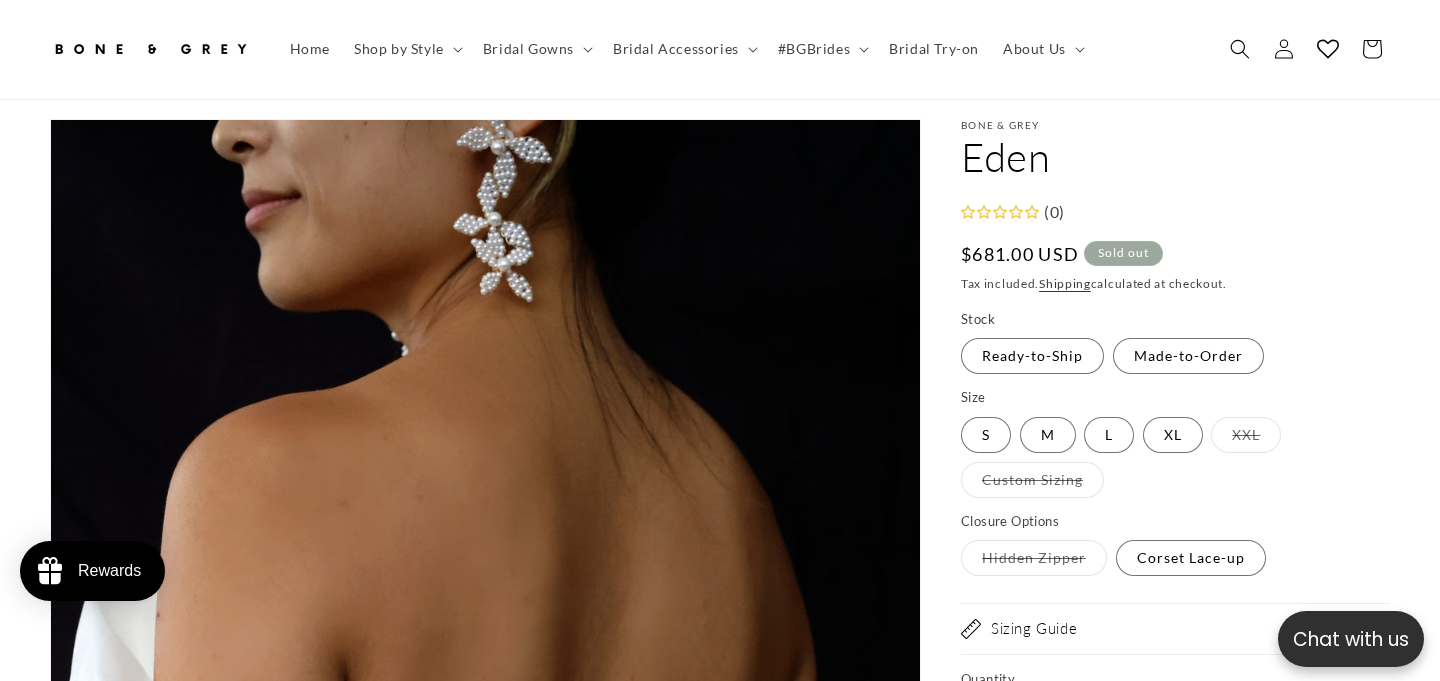 scroll, scrollTop: 0, scrollLeft: 972, axis: horizontal 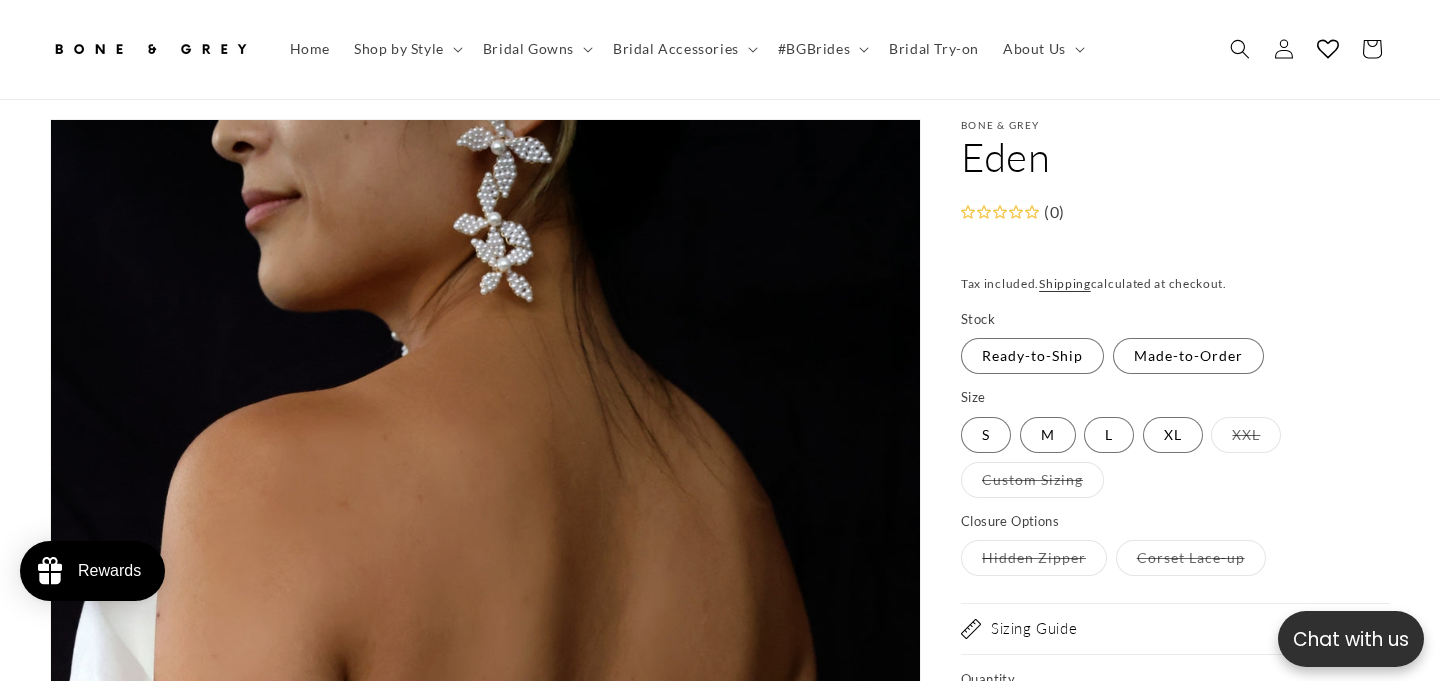 click on "Corset Lace-up Variant sold out or unavailable" at bounding box center [1191, 558] 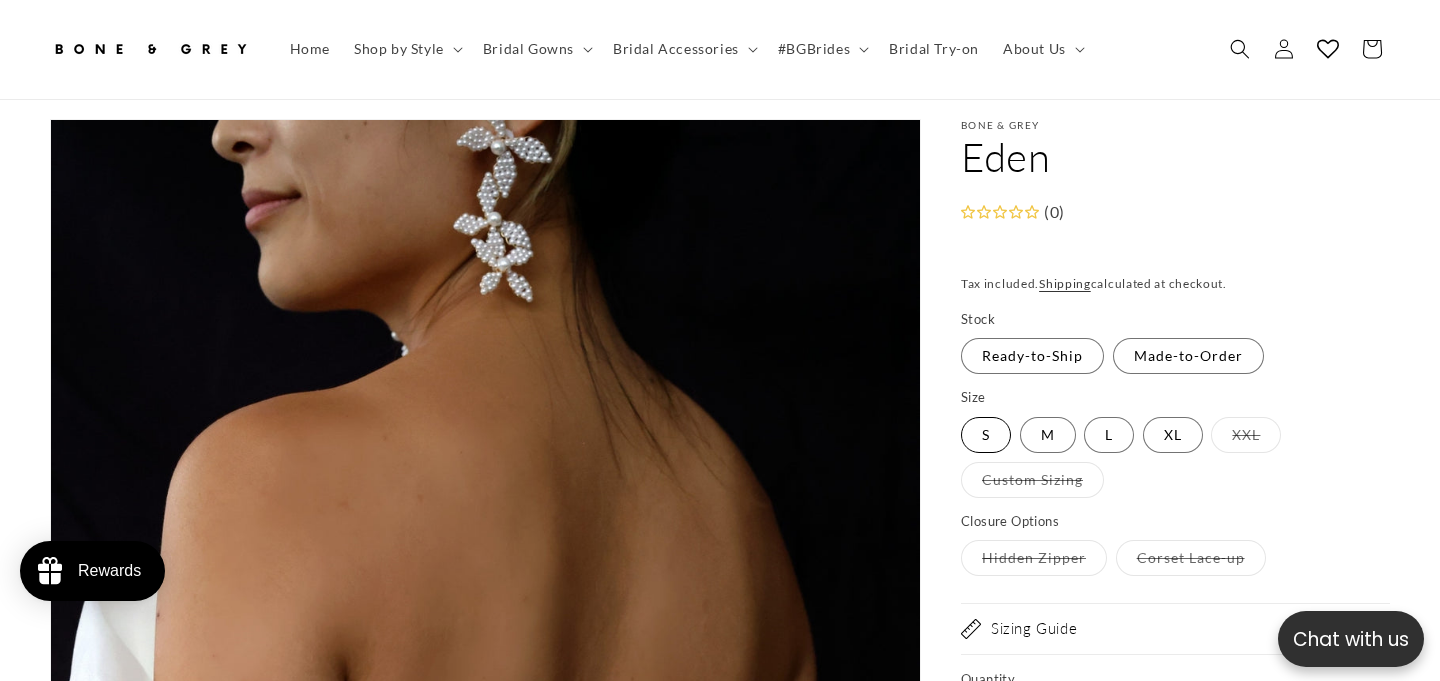 click on "S Variant sold out or unavailable" at bounding box center (986, 435) 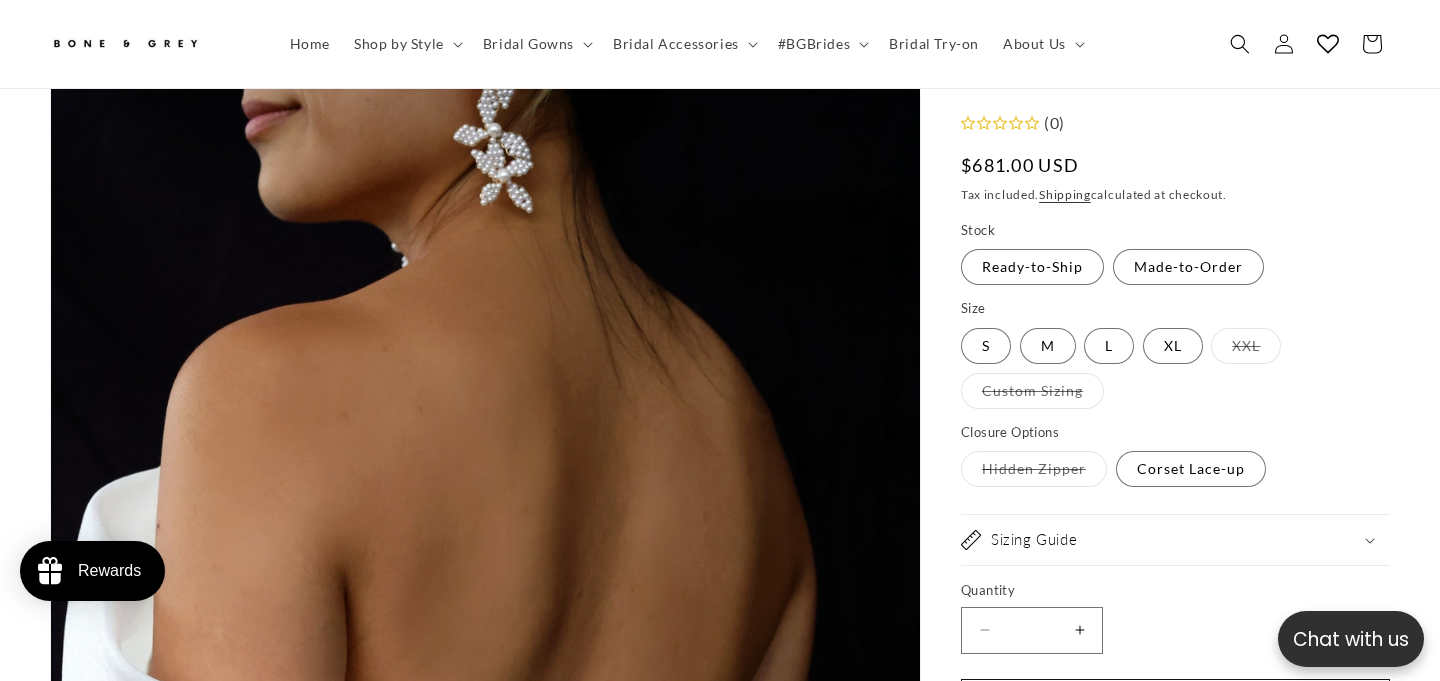 scroll, scrollTop: 163, scrollLeft: 0, axis: vertical 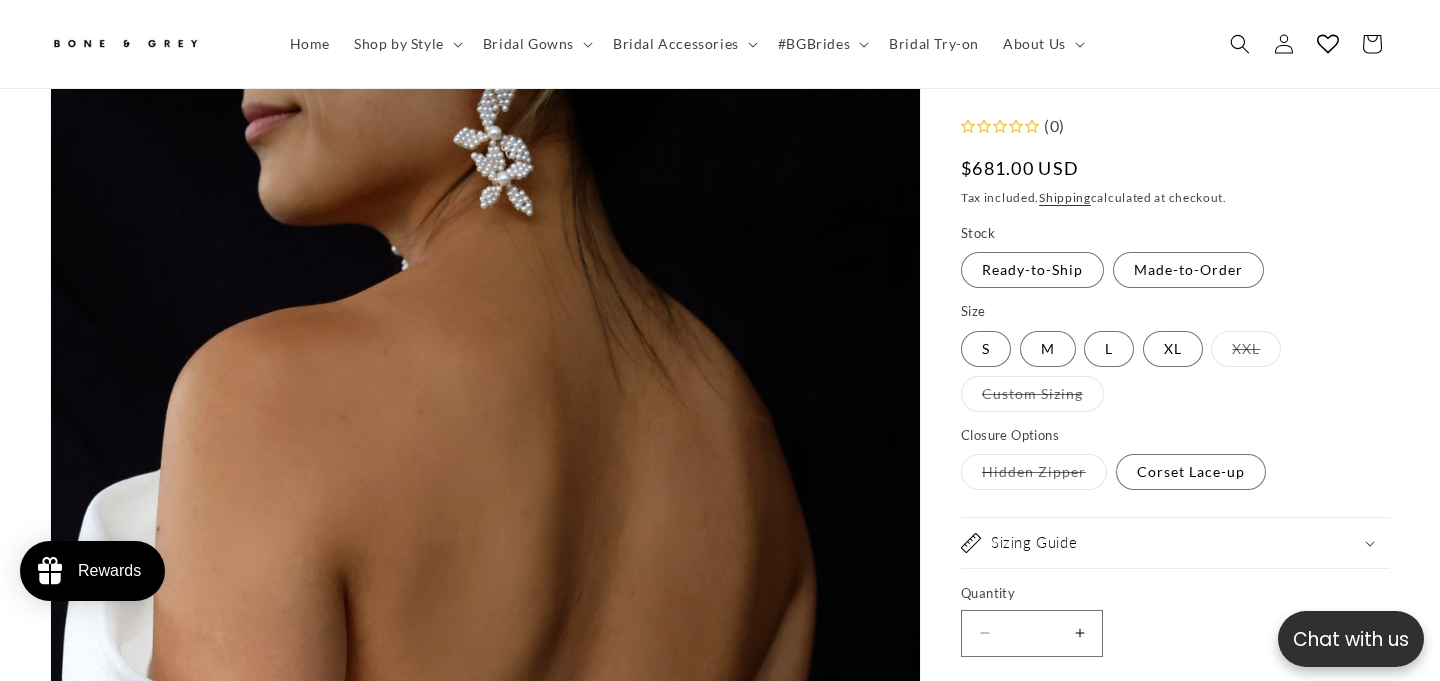 click on "Stock
Ready-to-Ship Variant sold out or unavailable
Made-to-Order Variant sold out or unavailable" at bounding box center (1175, 257) 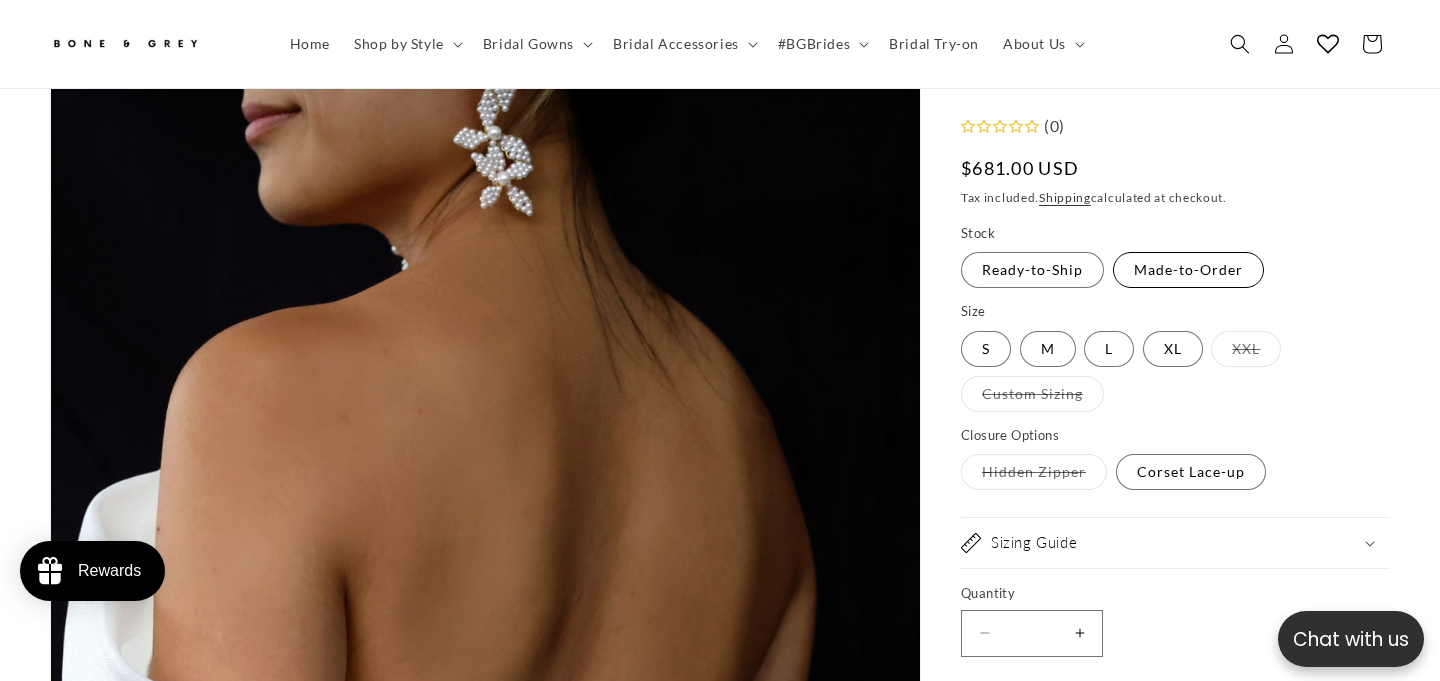 click on "Made-to-Order Variant sold out or unavailable" at bounding box center [1188, 270] 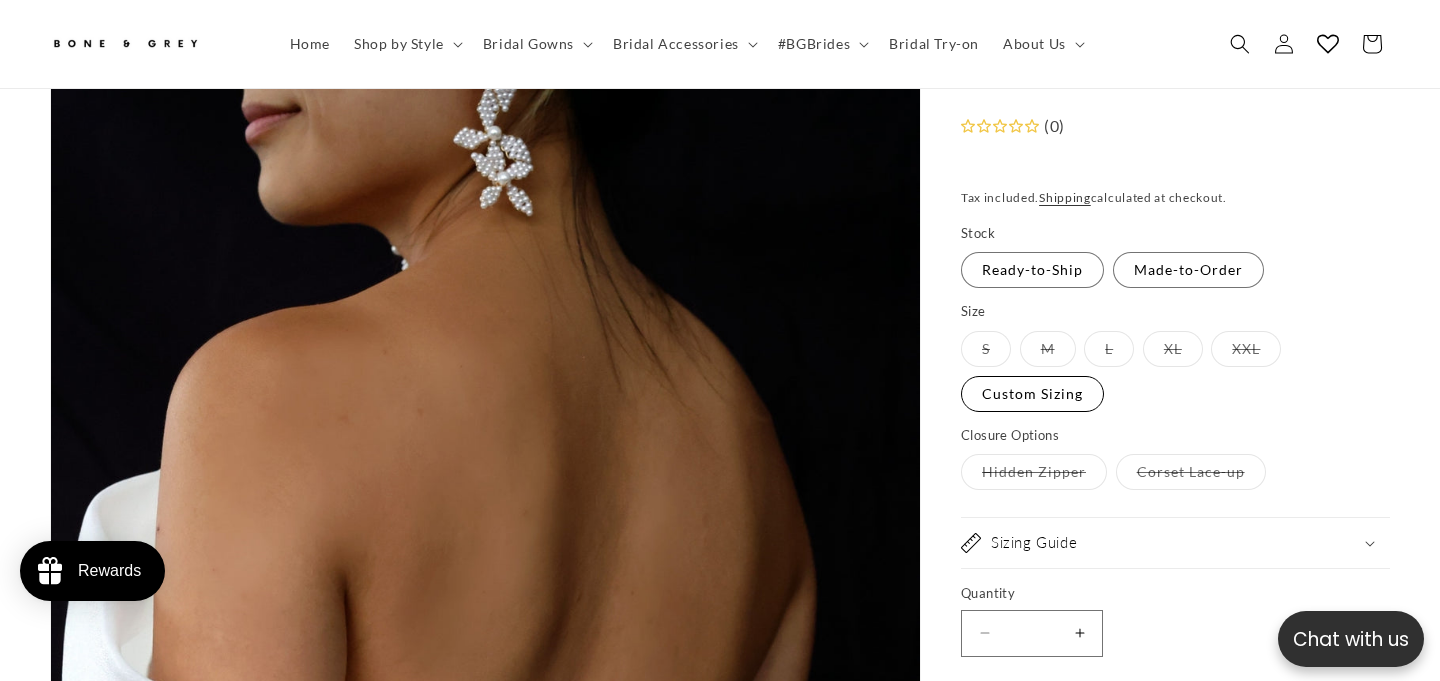 click on "Custom Sizing Variant sold out or unavailable" at bounding box center (1032, 394) 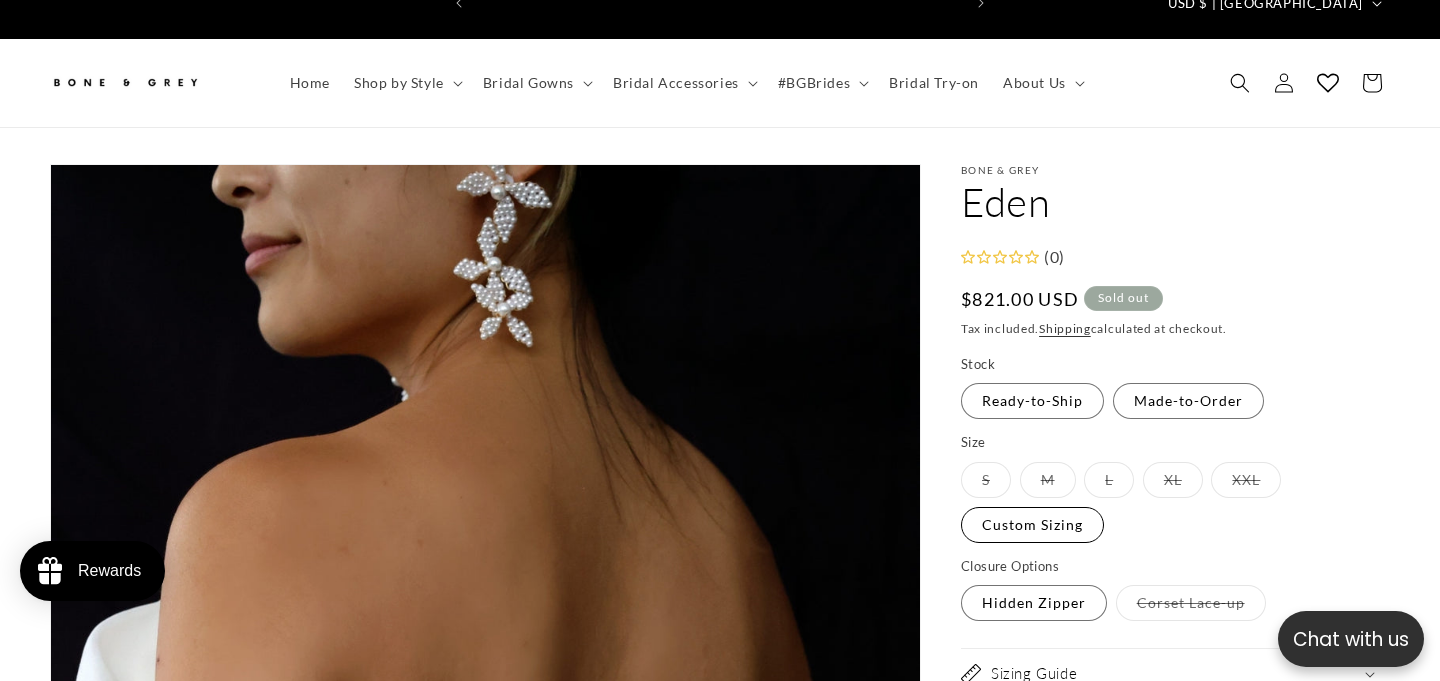 scroll, scrollTop: 25, scrollLeft: 0, axis: vertical 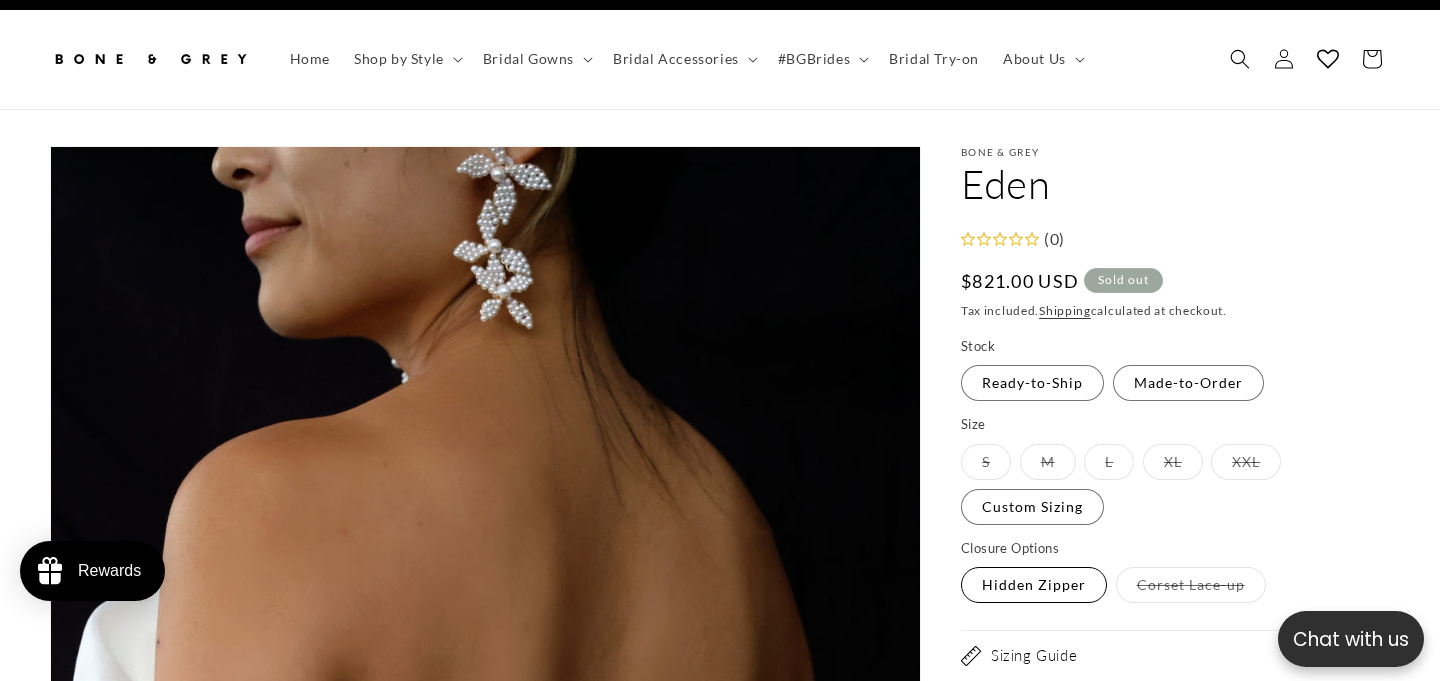 click on "Hidden Zipper Variant sold out or unavailable" at bounding box center [1034, 585] 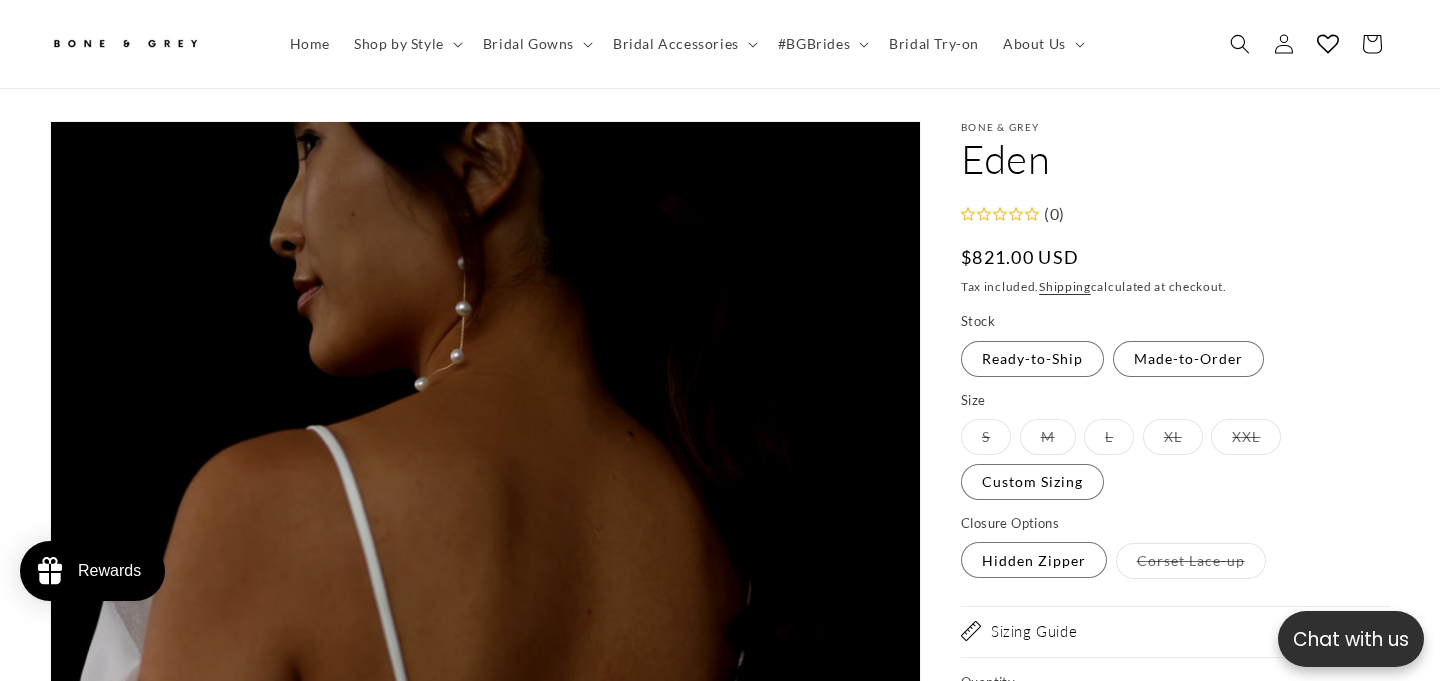 scroll, scrollTop: 69, scrollLeft: 0, axis: vertical 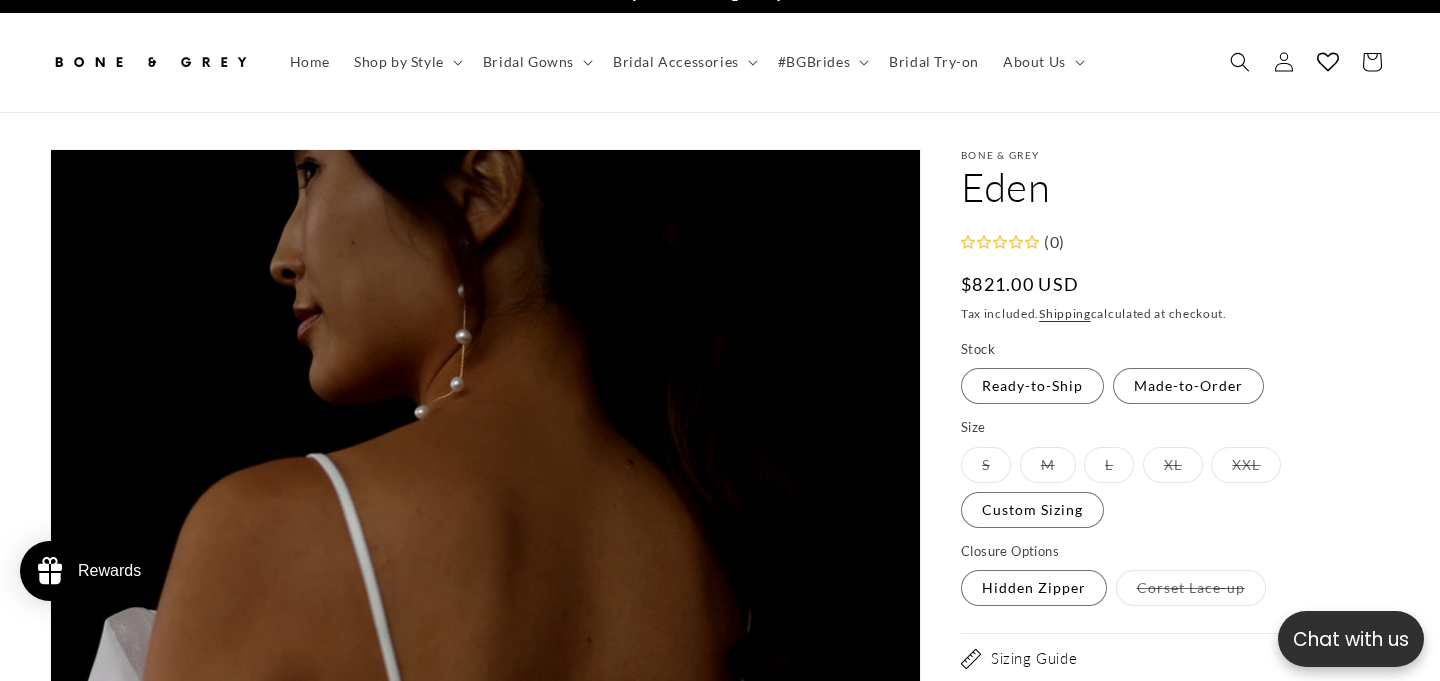 click on "Size
S Variant sold out or unavailable
M Variant sold out or unavailable
L Variant sold out or unavailable
XL Variant sold out or unavailable
XXL Variant sold out or unavailable
Custom Sizing Variant sold out or unavailable" at bounding box center [1175, 474] 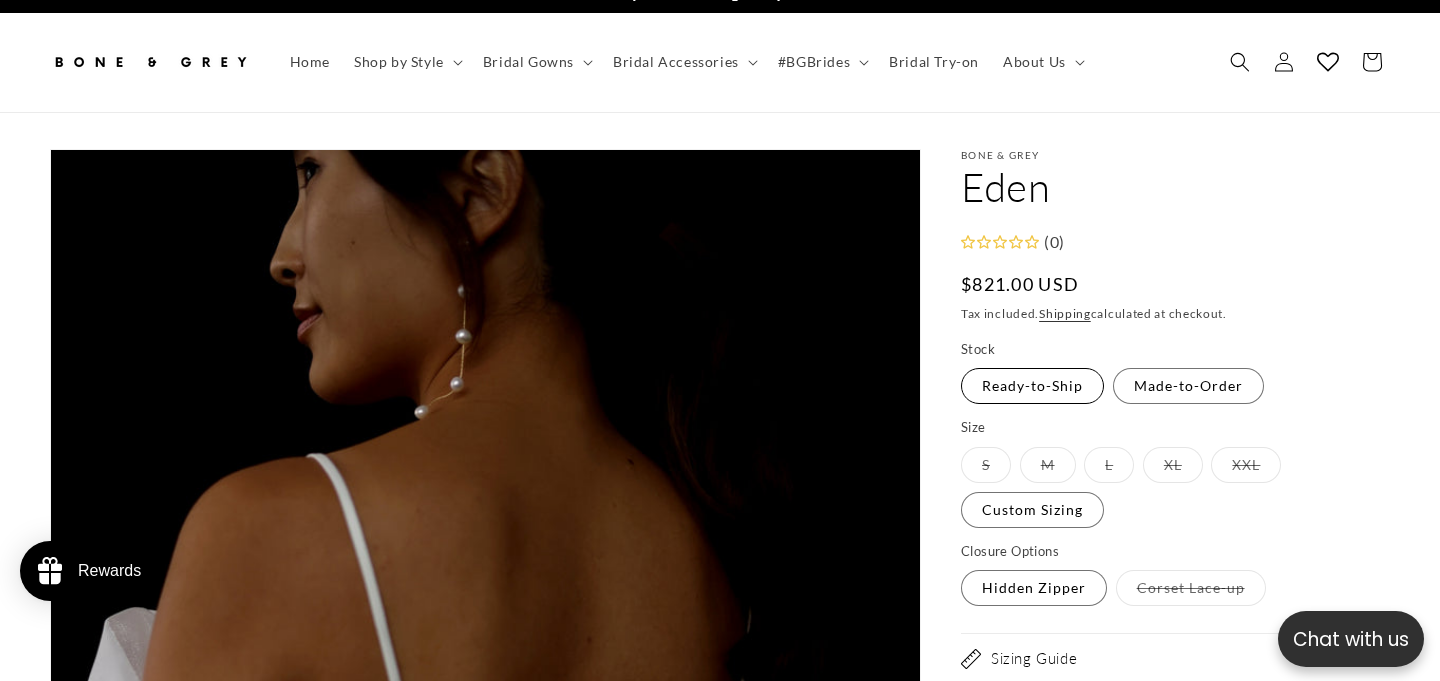 click on "Ready-to-Ship Variant sold out or unavailable" at bounding box center [1032, 386] 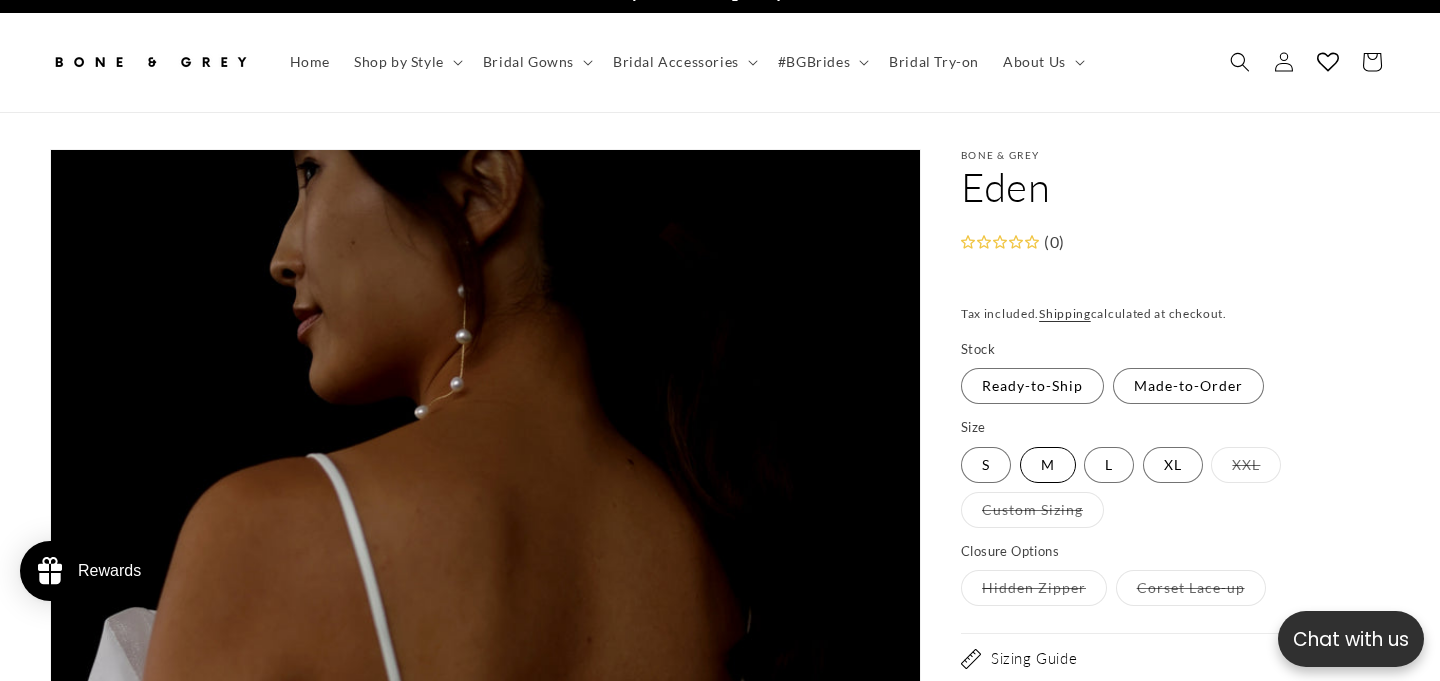 click on "M Variant sold out or unavailable" at bounding box center [1048, 465] 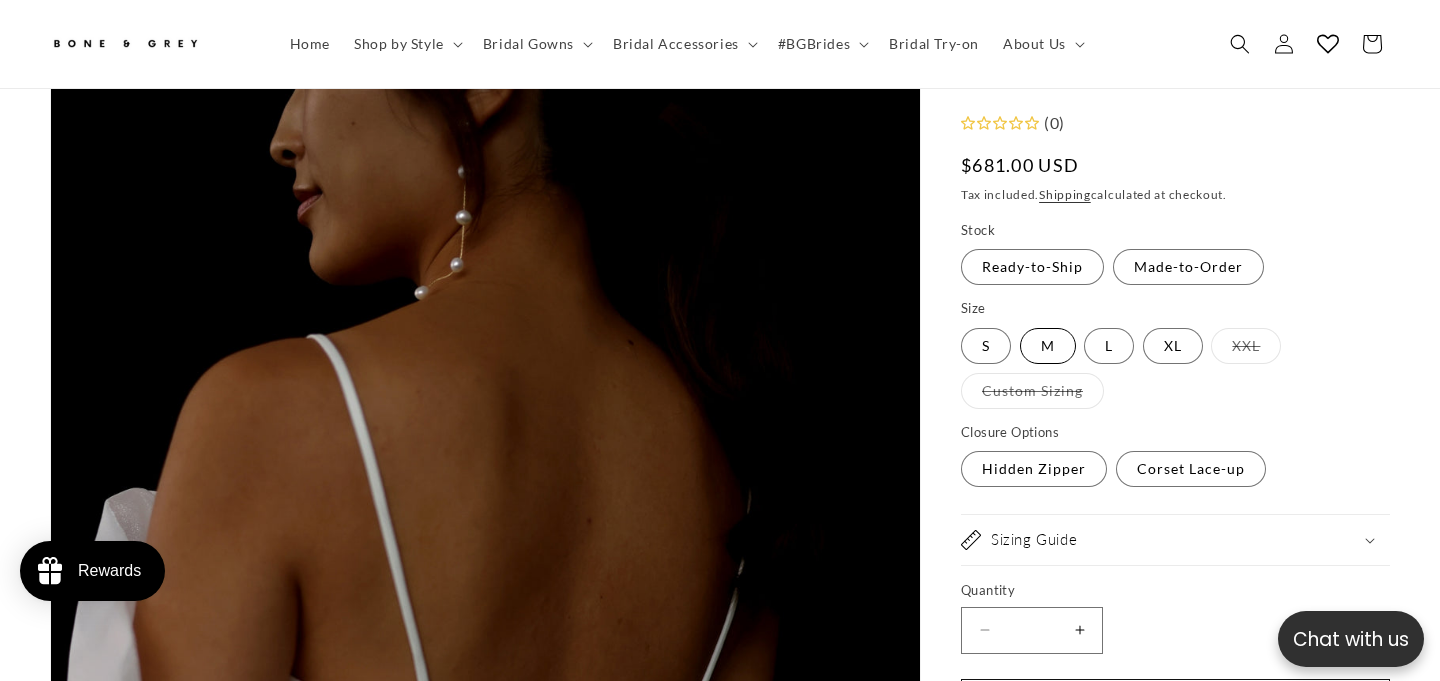 scroll, scrollTop: 163, scrollLeft: 0, axis: vertical 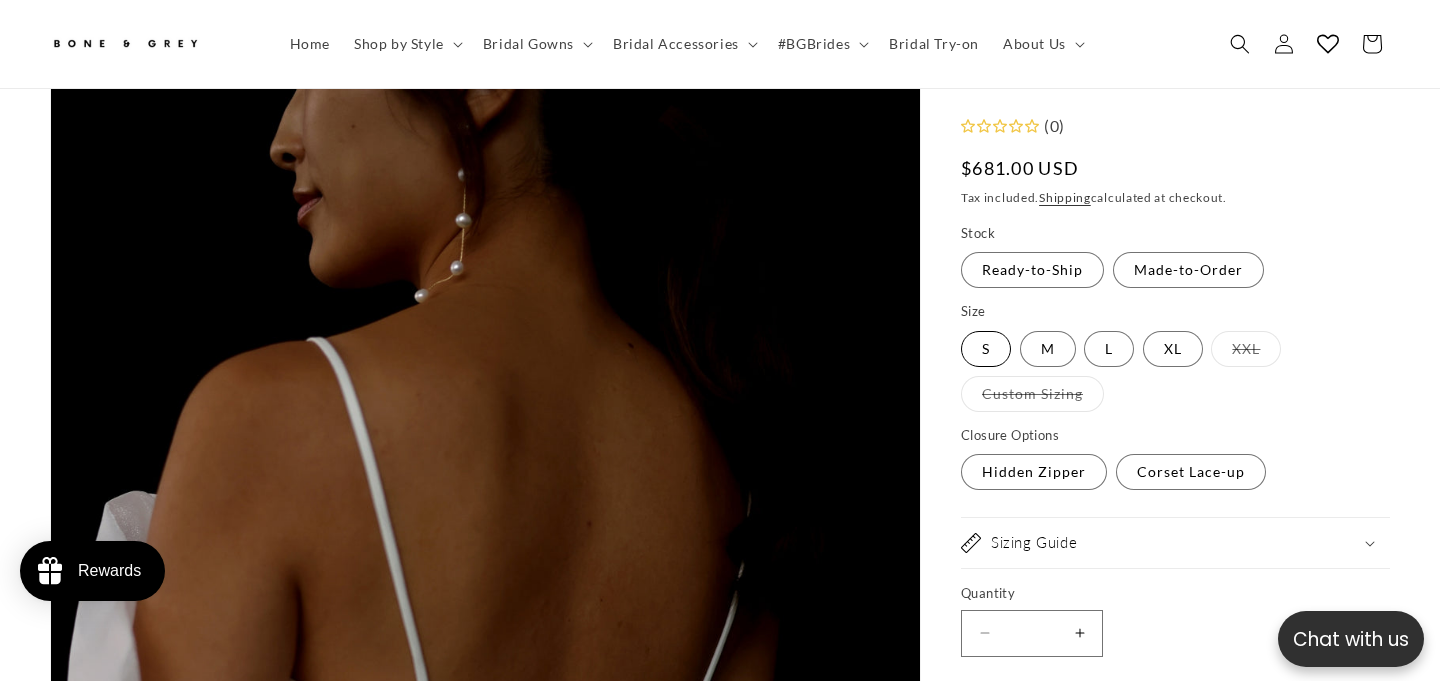 click on "S Variant sold out or unavailable" at bounding box center (986, 349) 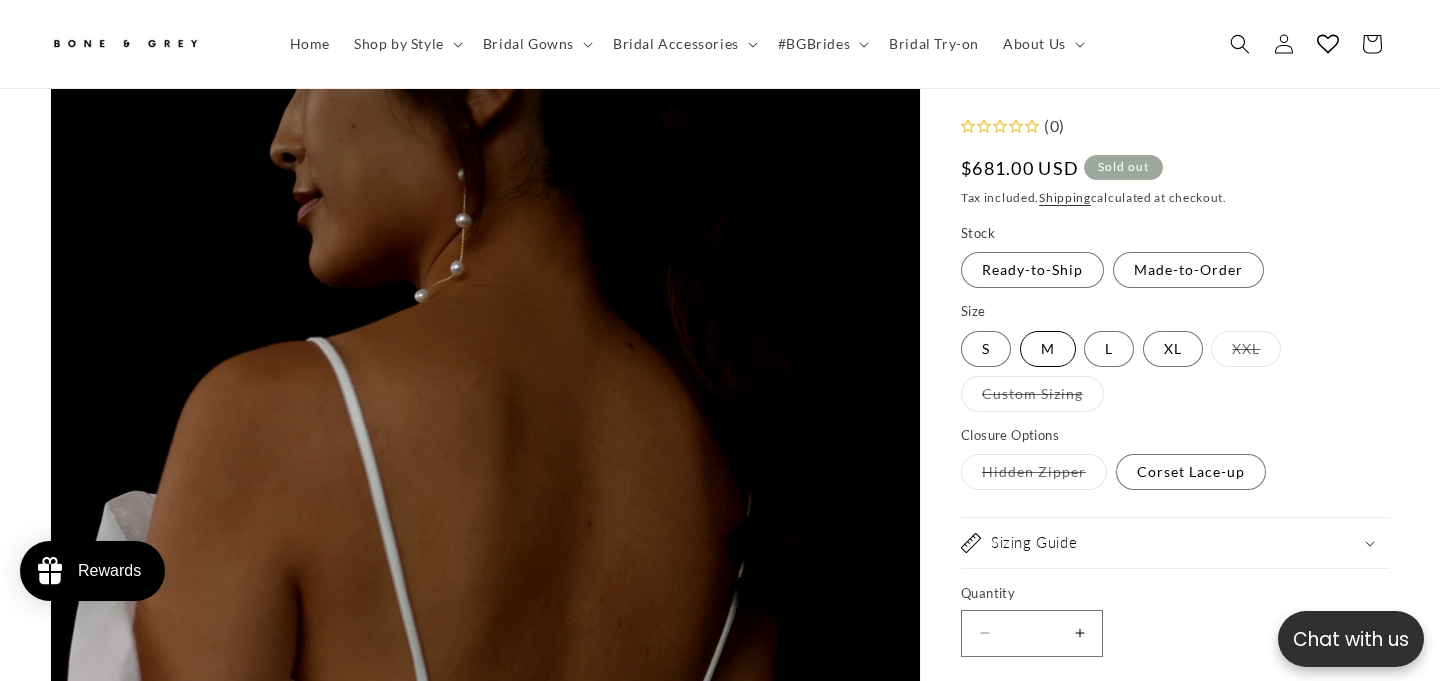 click on "M Variant sold out or unavailable" at bounding box center [1048, 349] 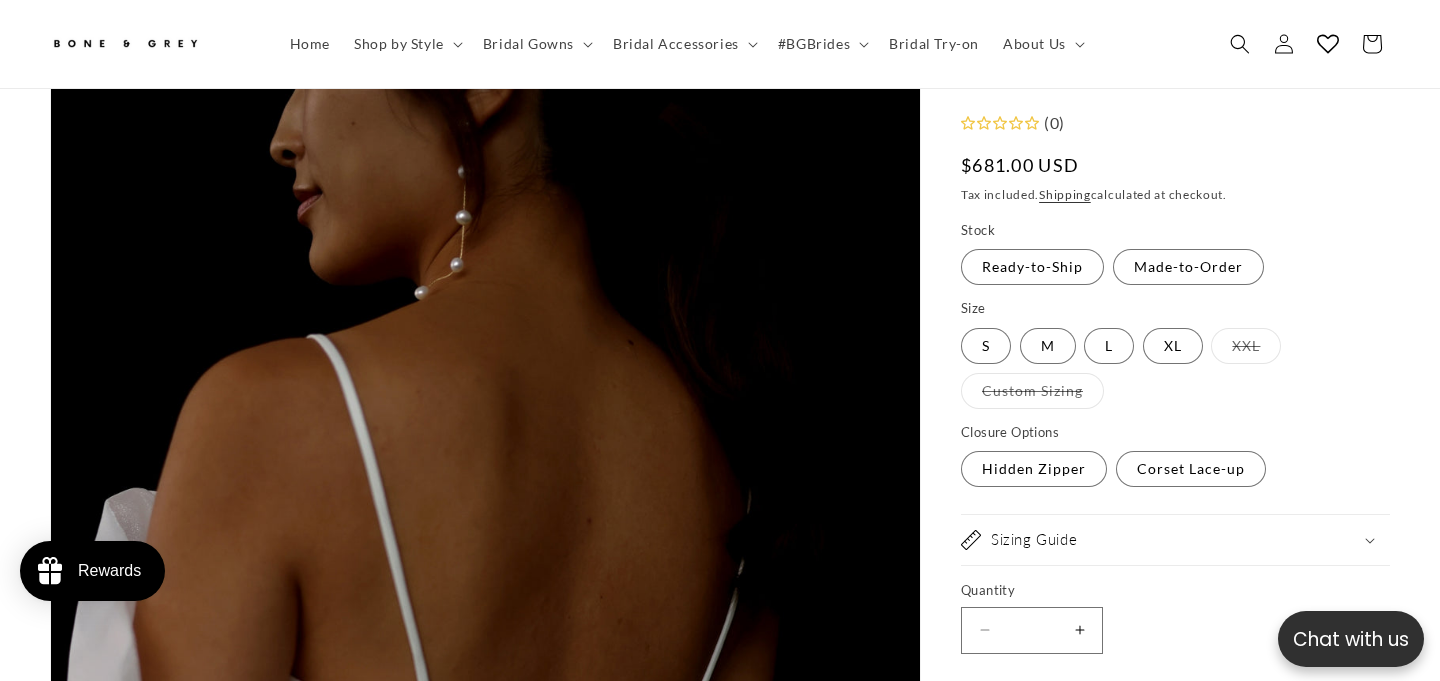 scroll, scrollTop: 0, scrollLeft: 972, axis: horizontal 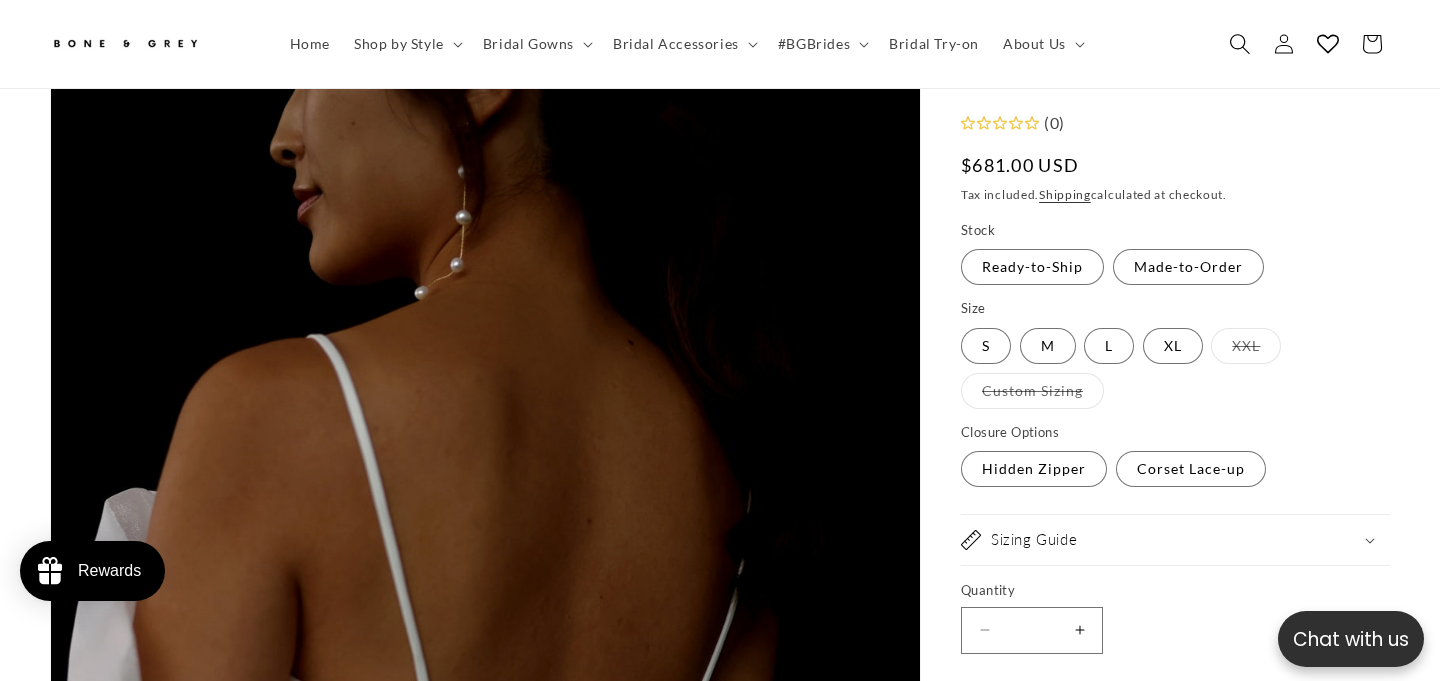 click 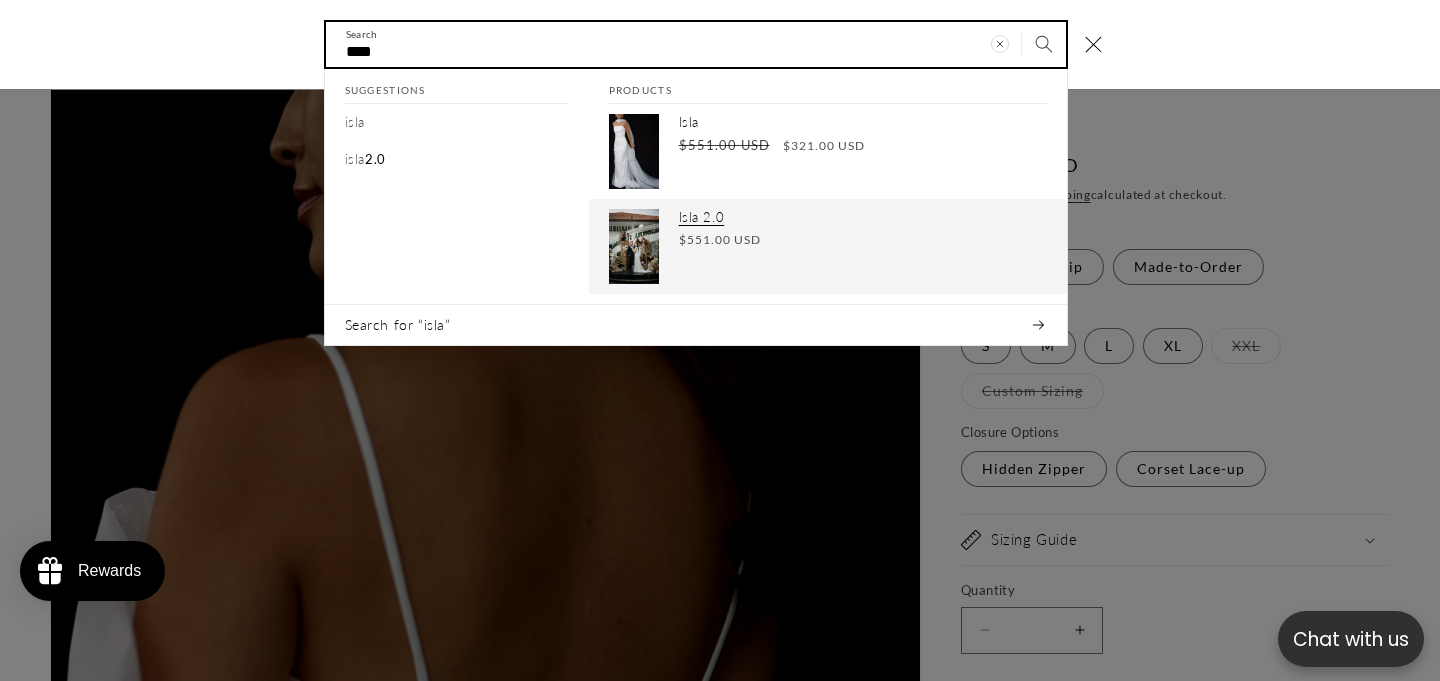 scroll, scrollTop: 0, scrollLeft: 0, axis: both 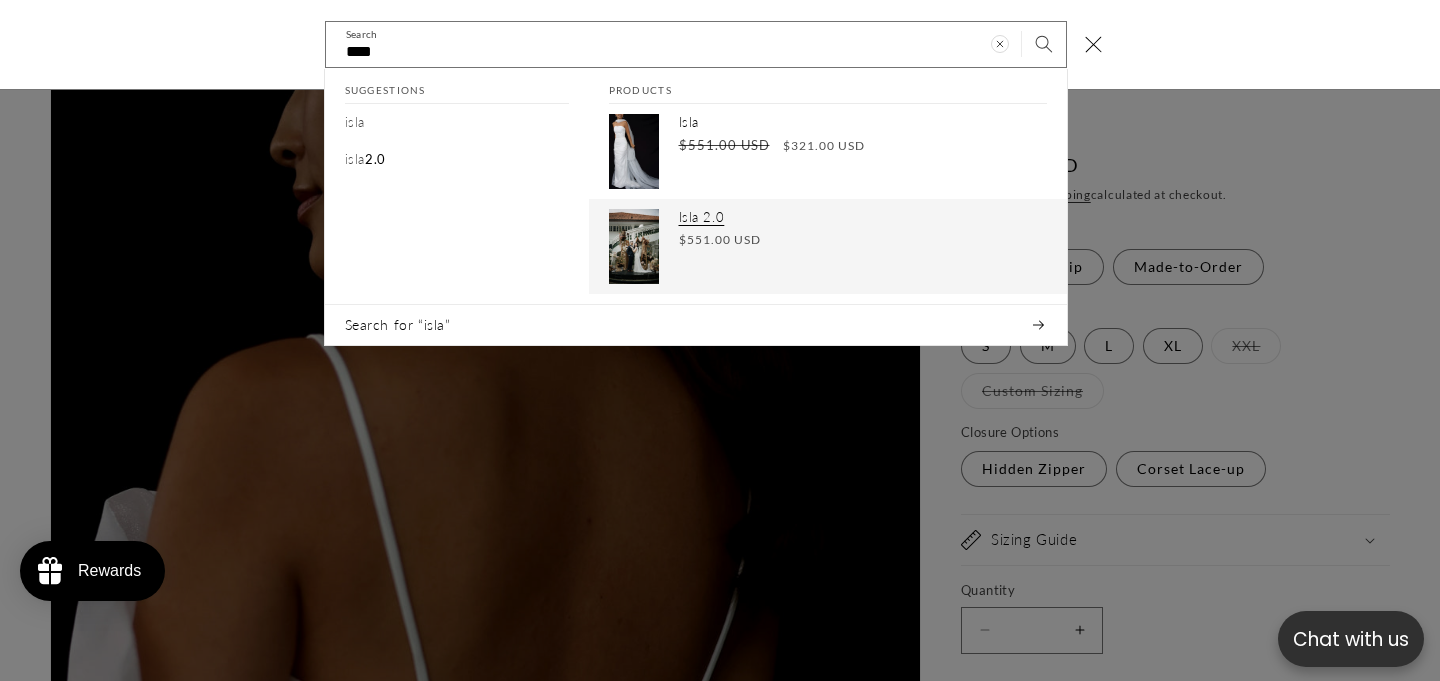click on "Isla 2.0
Regular price
$551.00 USD
Regular price
Sale price
$551.00 USD
Unit price
/
per" at bounding box center [828, 247] 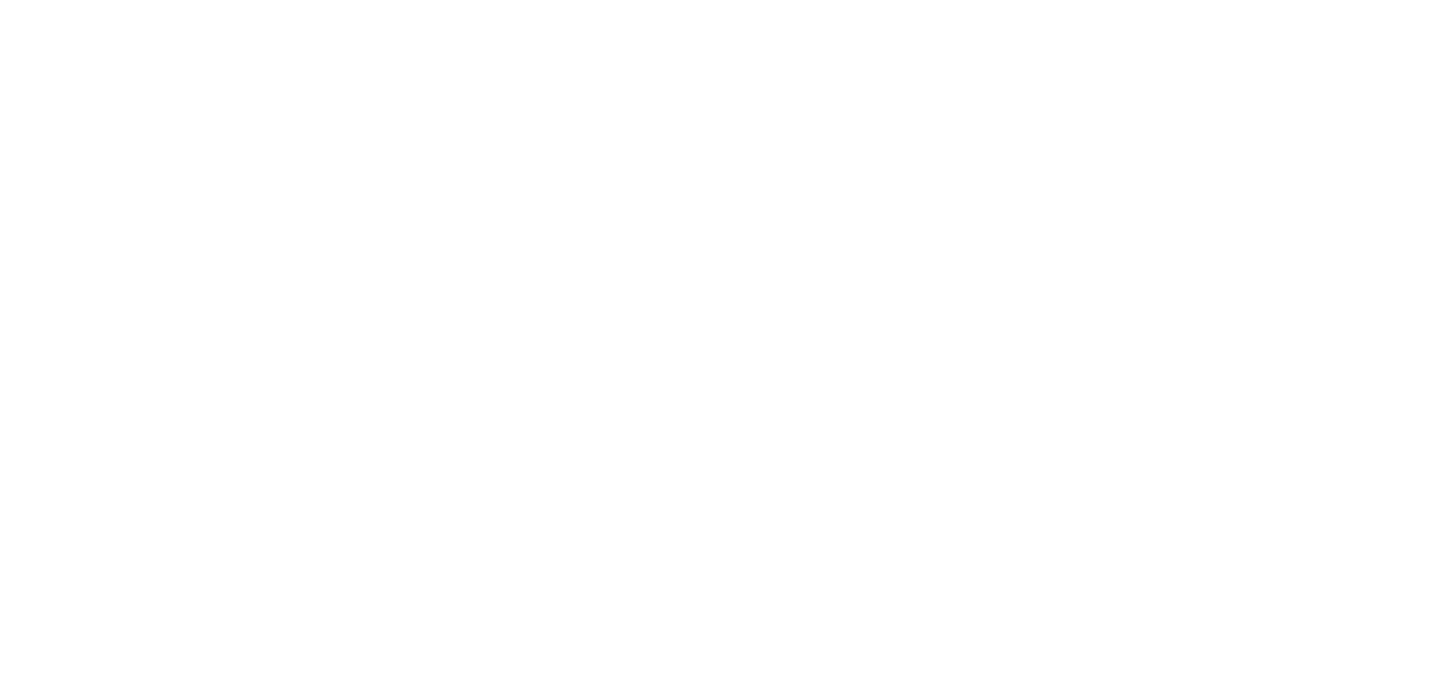 scroll, scrollTop: 0, scrollLeft: 0, axis: both 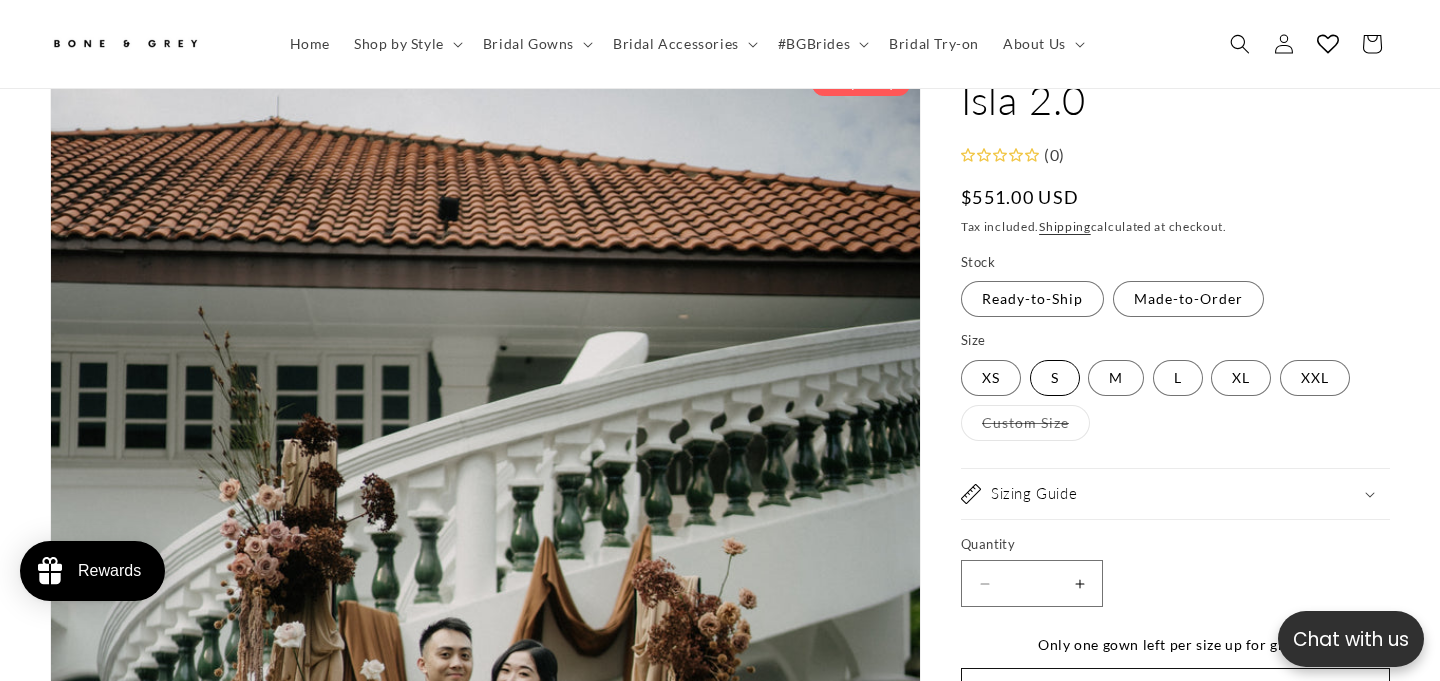 click on "S Variant sold out or unavailable" at bounding box center (1055, 378) 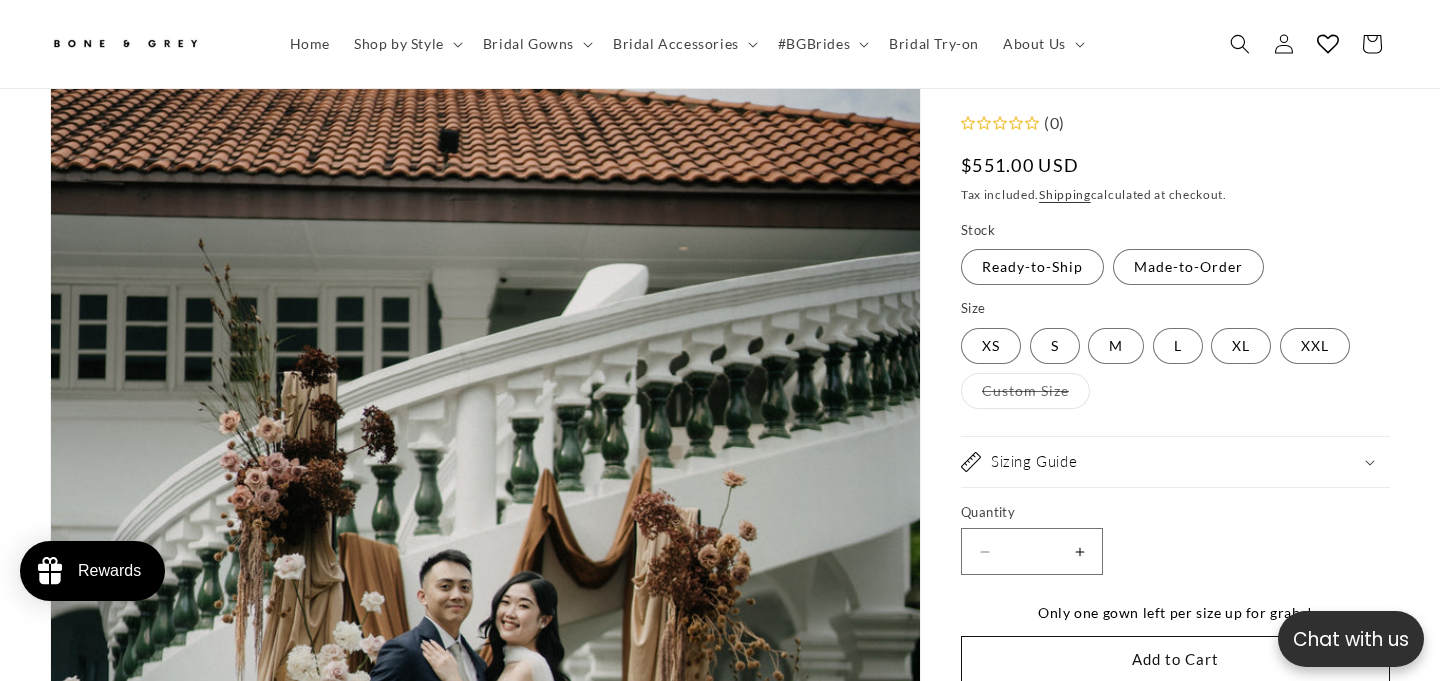scroll, scrollTop: 550, scrollLeft: 0, axis: vertical 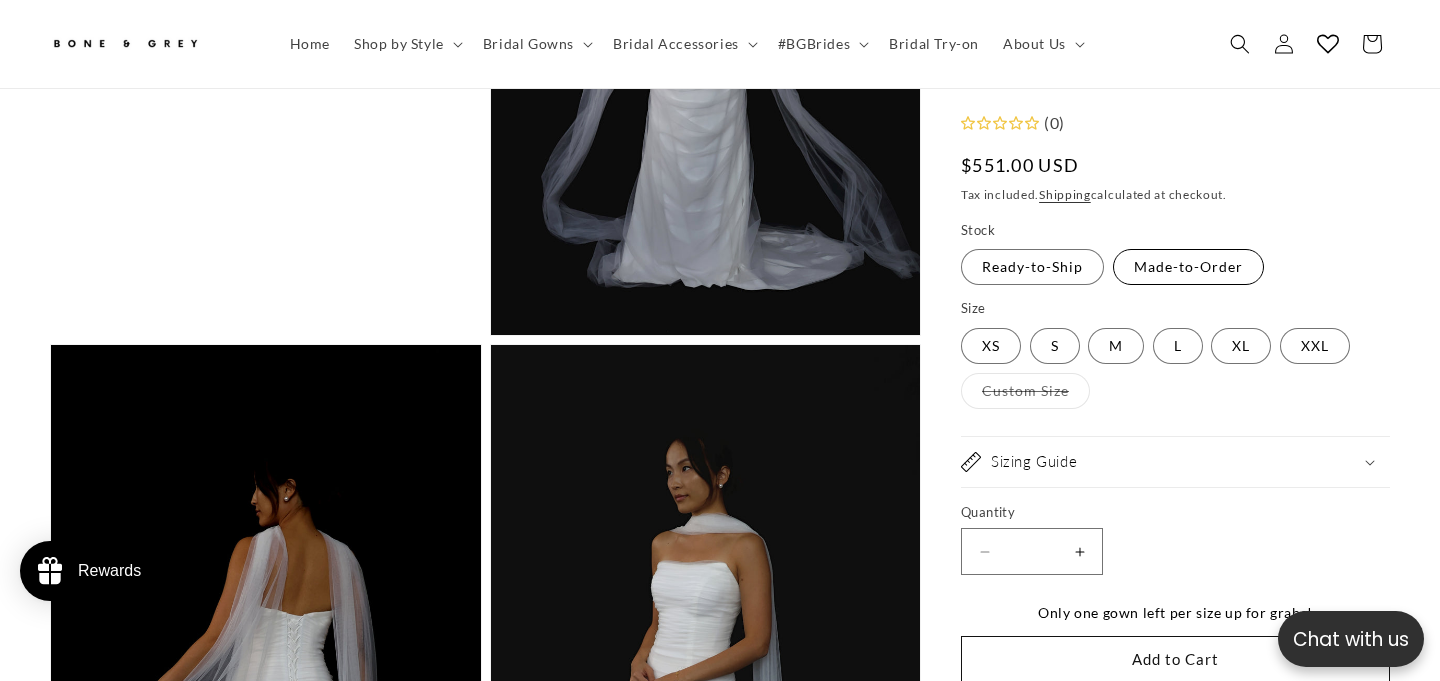 click on "Made-to-Order Variant sold out or unavailable" at bounding box center [1188, 268] 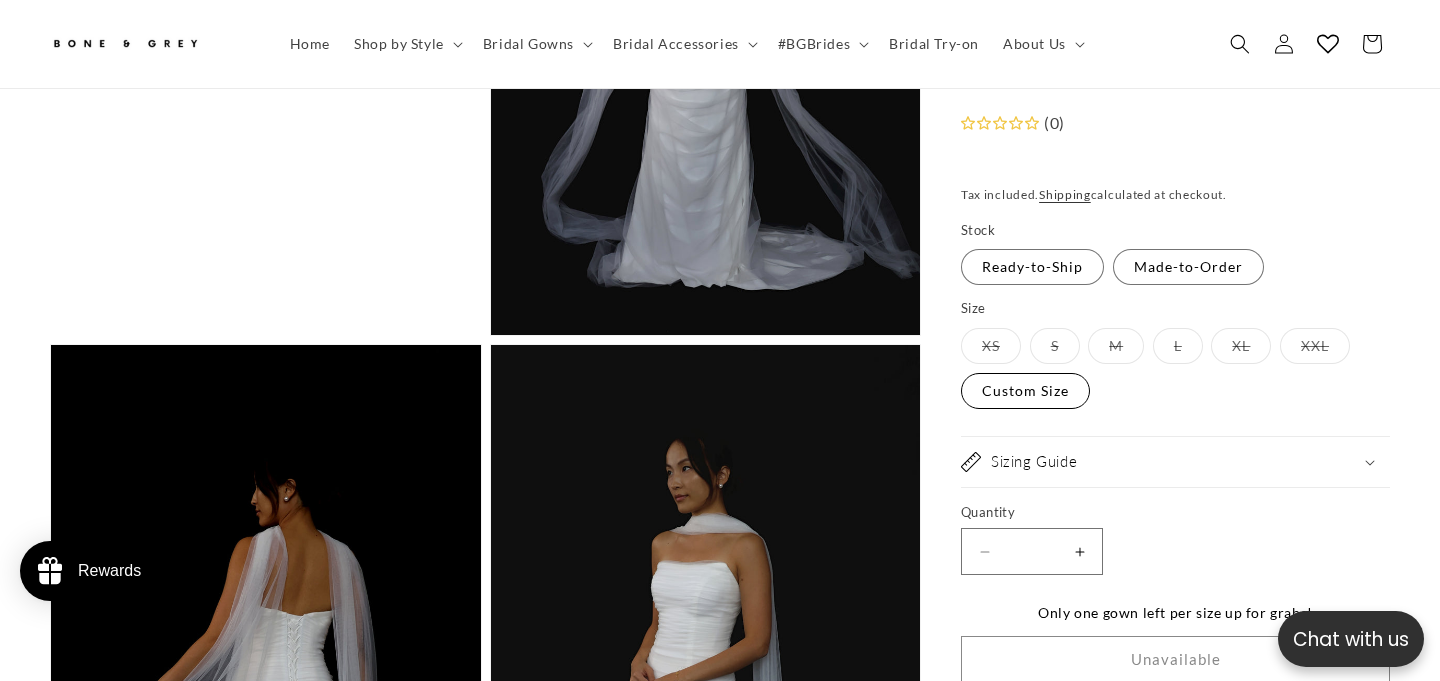 click on "Custom Size Variant sold out or unavailable" at bounding box center [1025, 391] 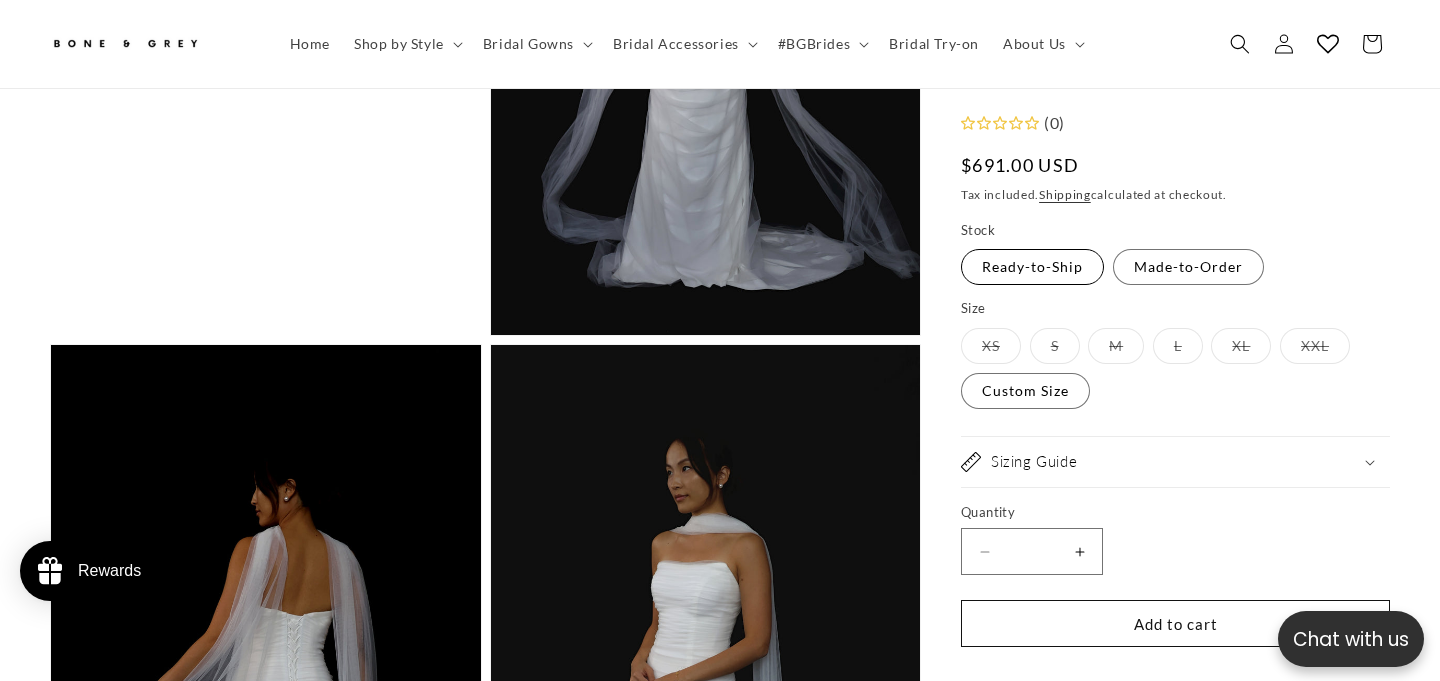 scroll, scrollTop: 0, scrollLeft: 486, axis: horizontal 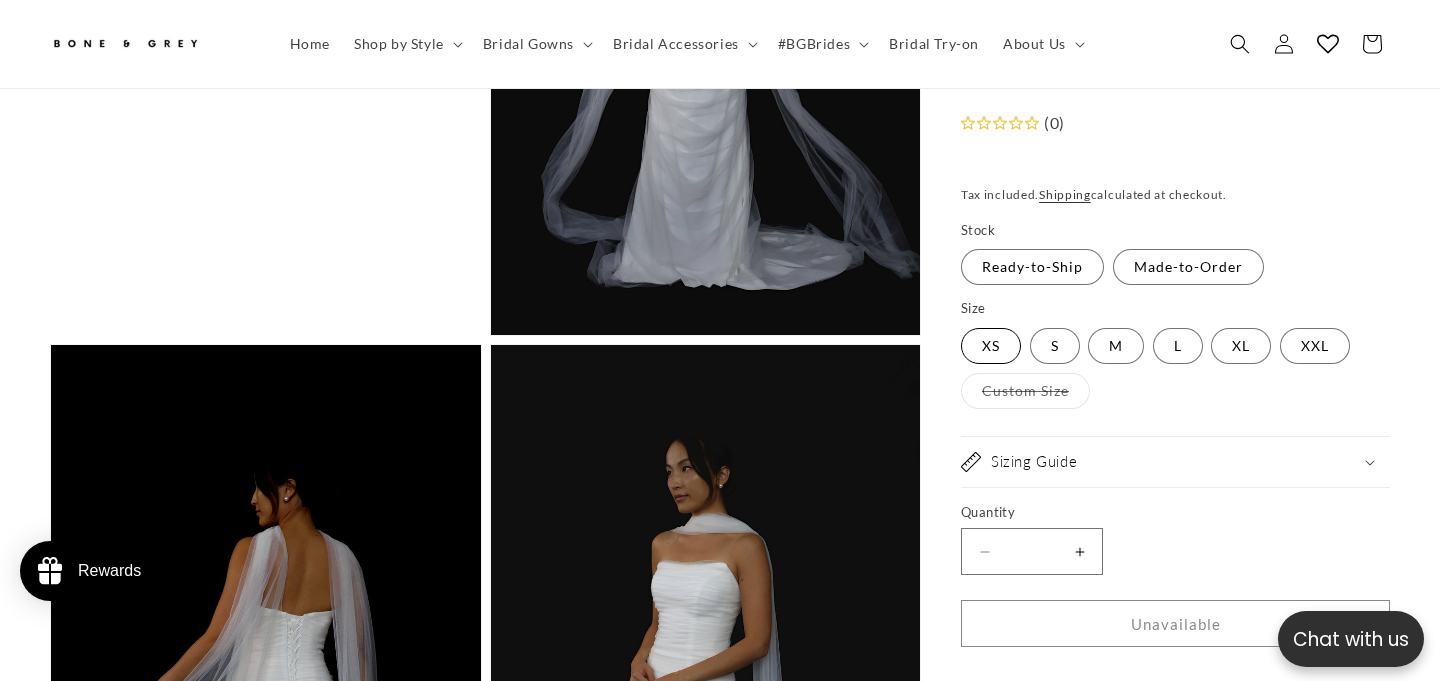 click on "XS Variant sold out or unavailable" at bounding box center (991, 346) 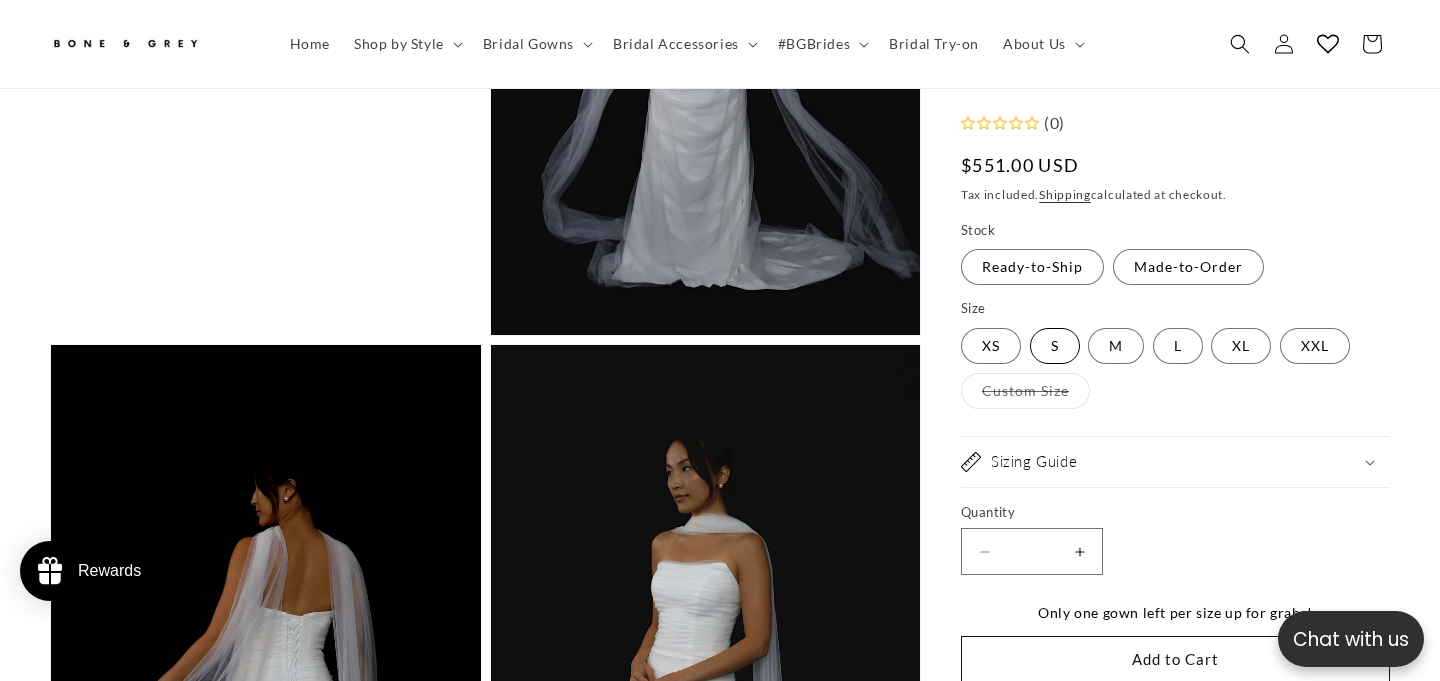 scroll, scrollTop: 0, scrollLeft: 972, axis: horizontal 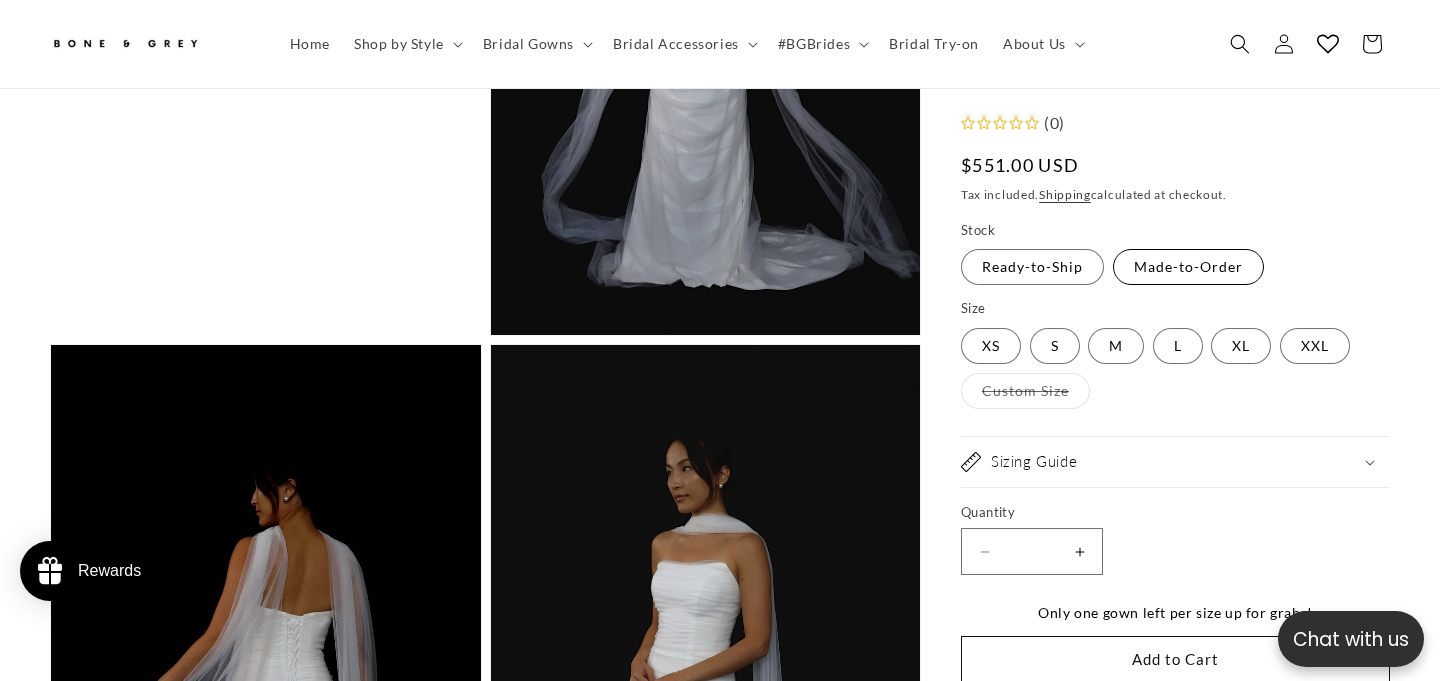 click on "Made-to-Order Variant sold out or unavailable" at bounding box center (1188, 268) 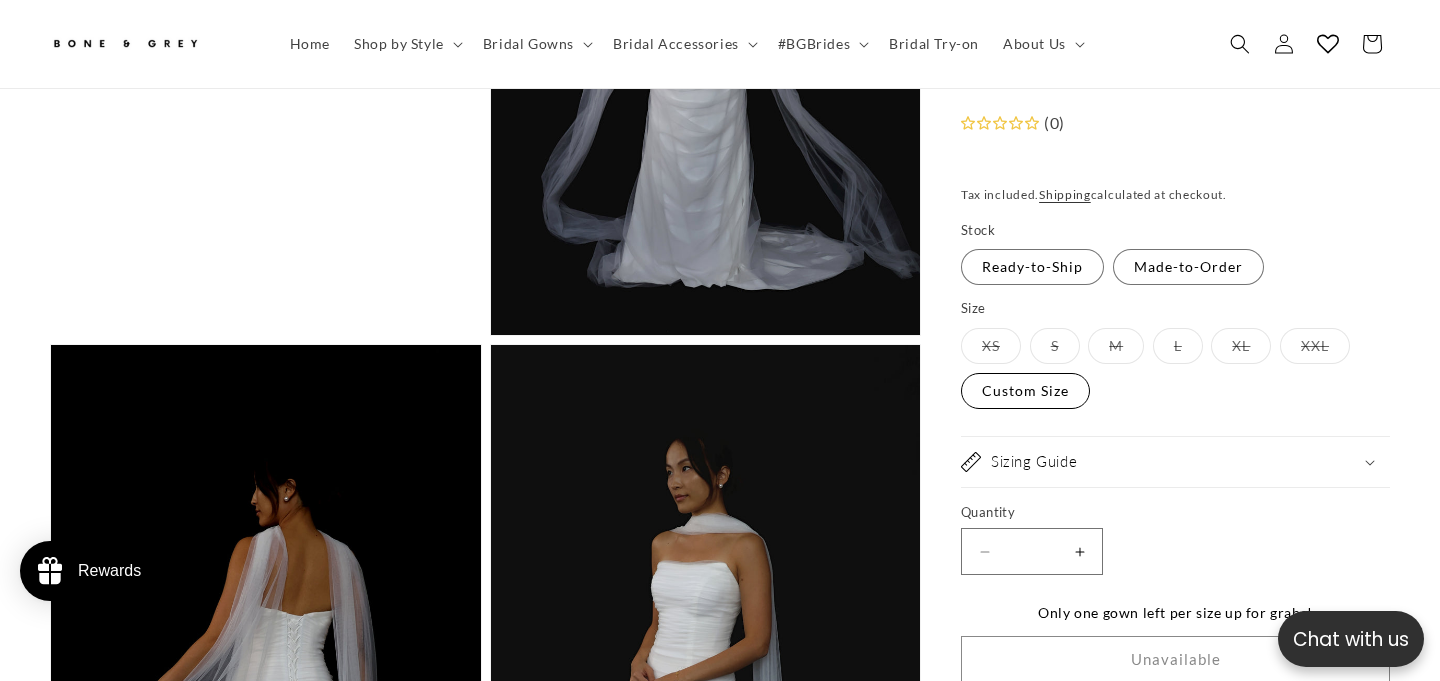 click on "Custom Size Variant sold out or unavailable" at bounding box center [1025, 391] 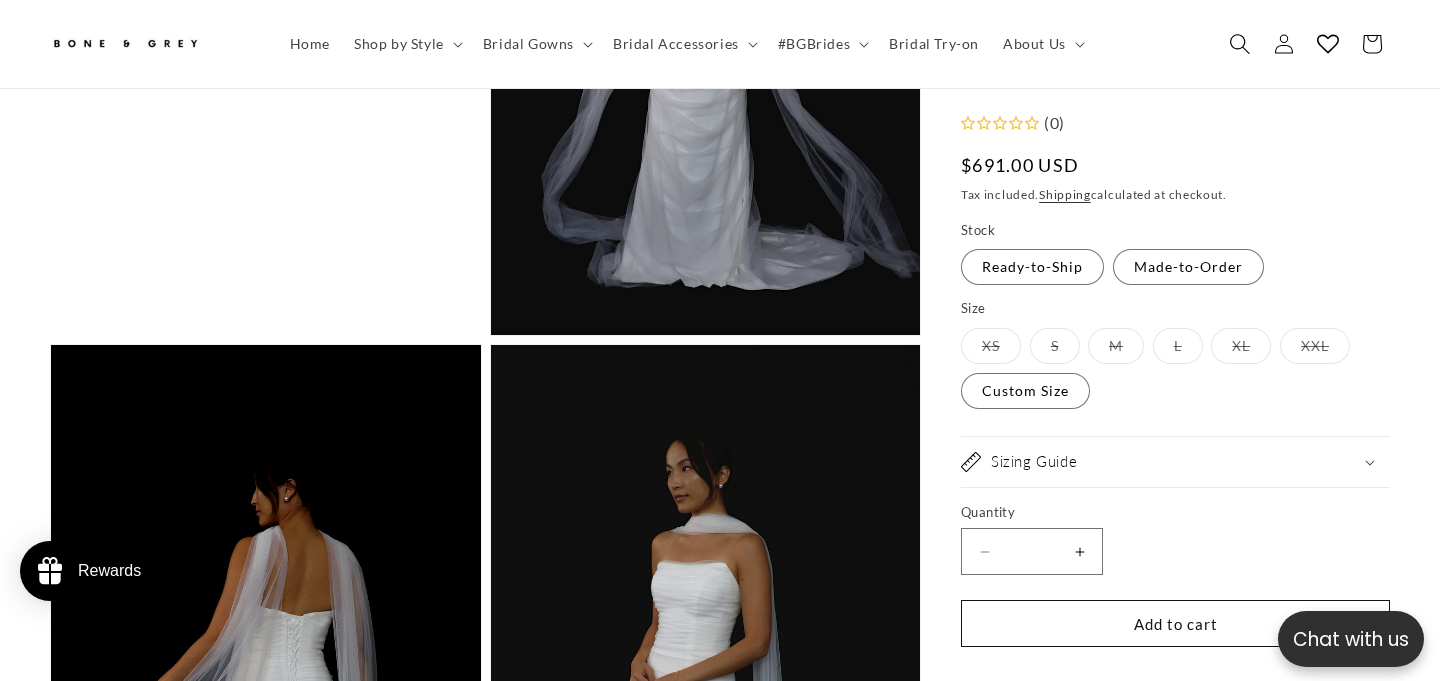 scroll, scrollTop: 0, scrollLeft: 972, axis: horizontal 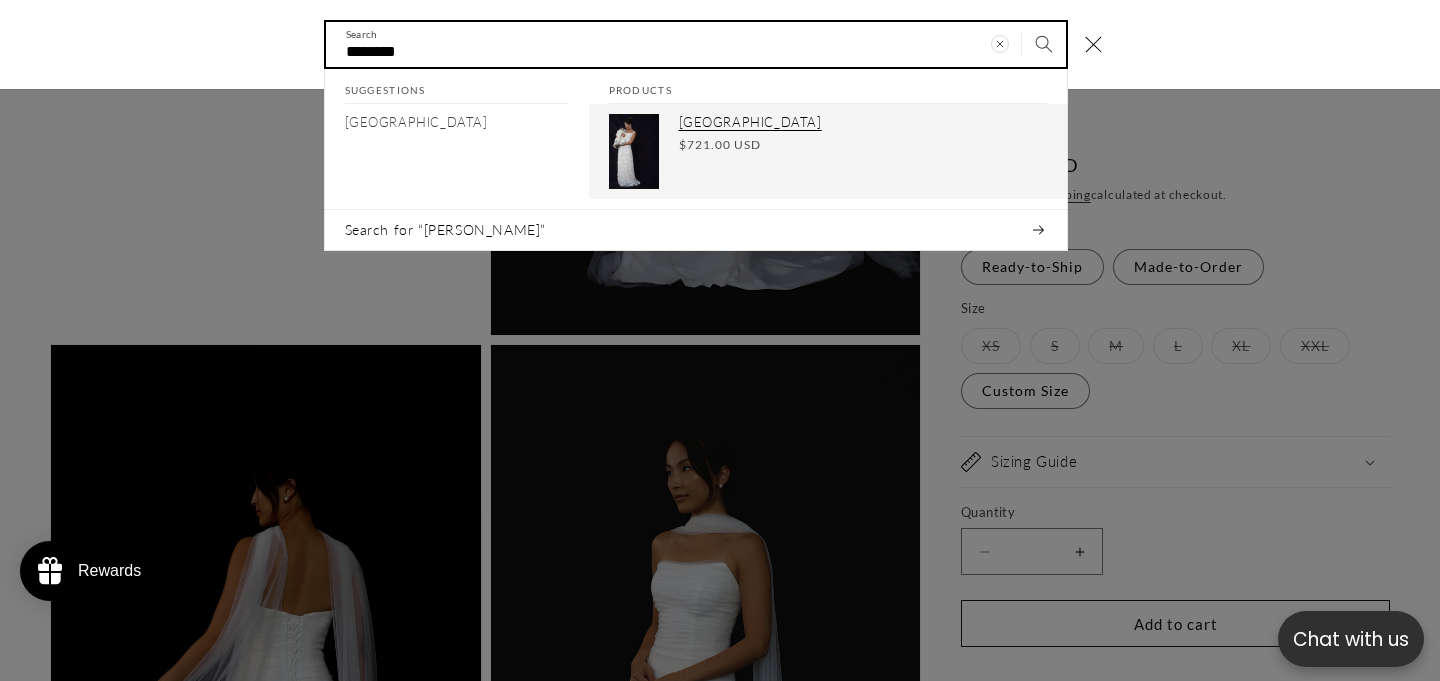 type on "********" 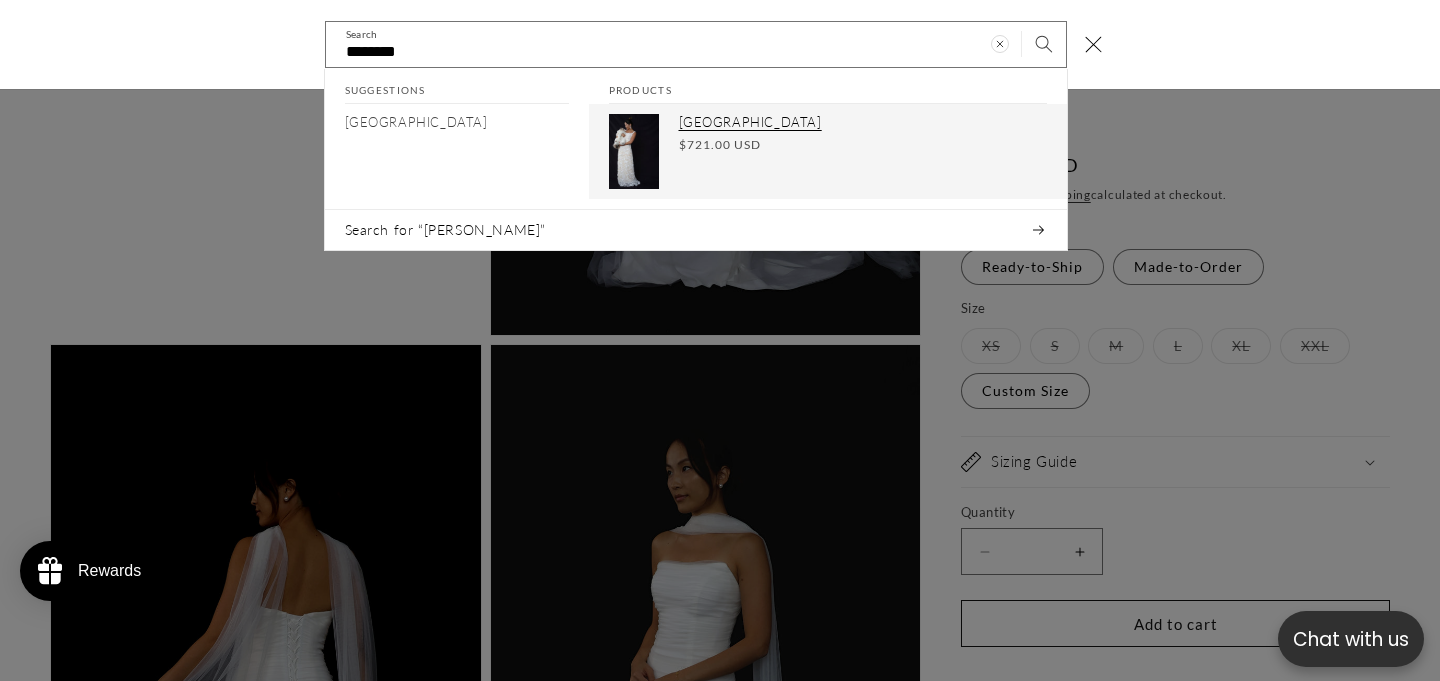 click on "Florence" at bounding box center (863, 123) 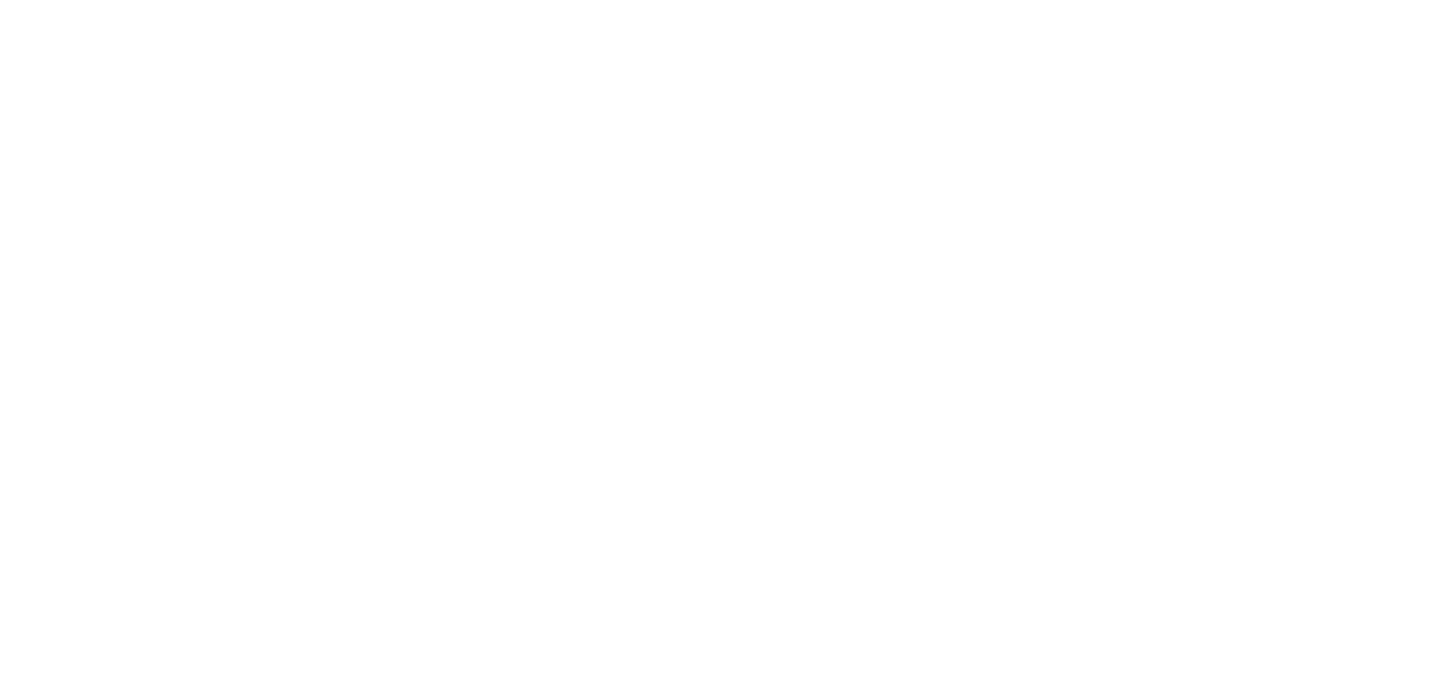 scroll, scrollTop: 0, scrollLeft: 0, axis: both 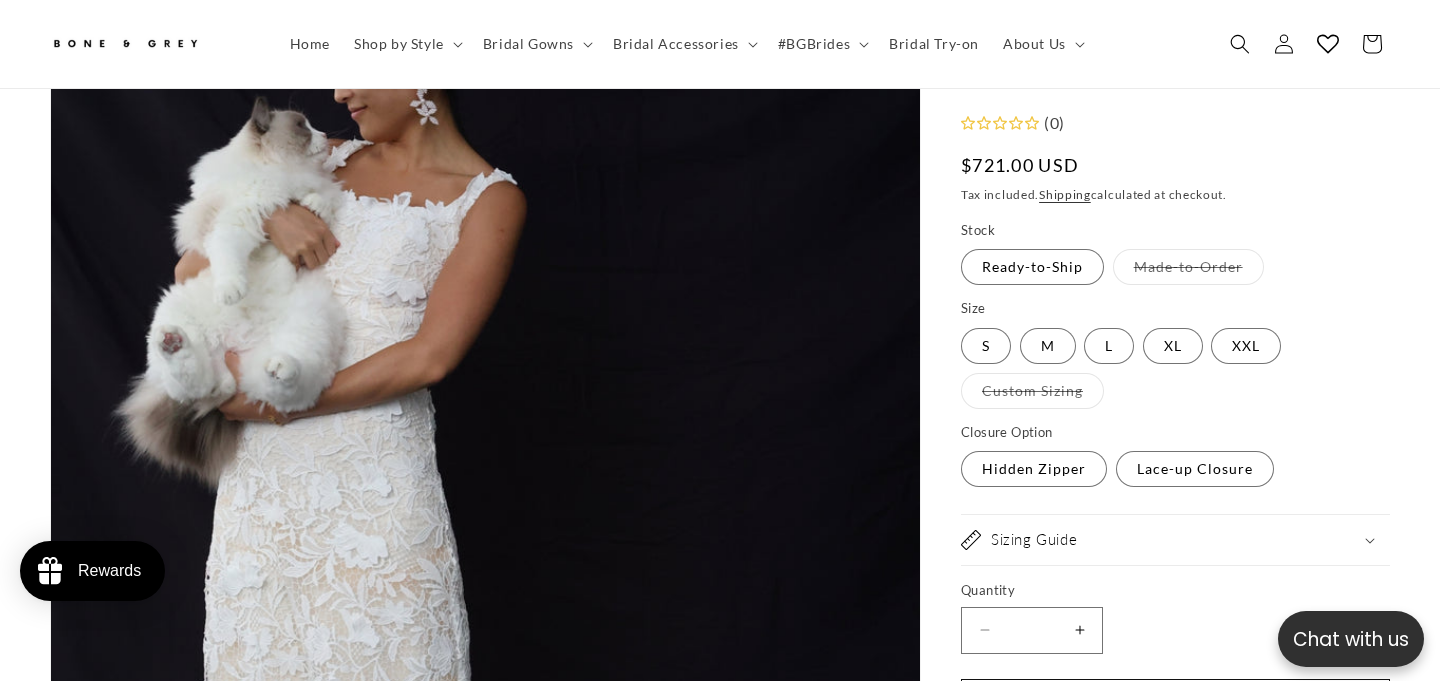 click on "Made-to-Order Variant sold out or unavailable" at bounding box center [1188, 268] 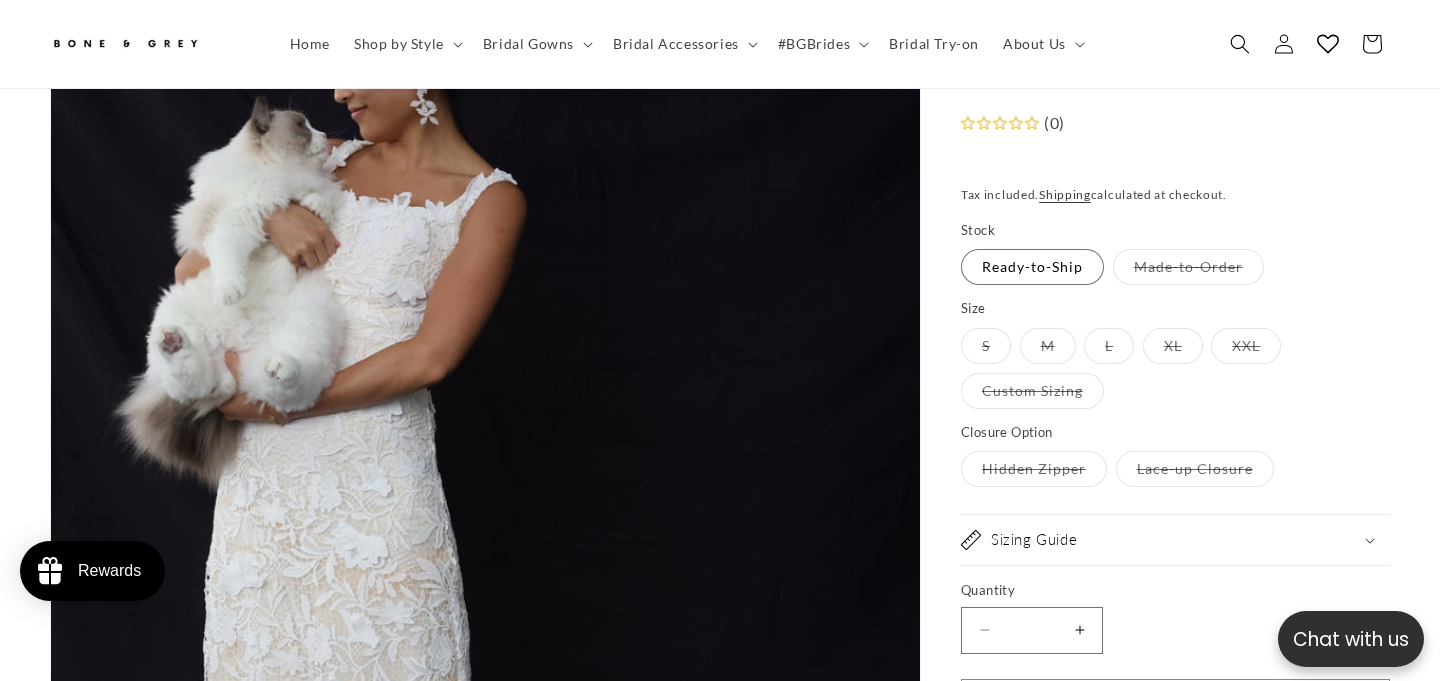 click on "Custom Sizing Variant sold out or unavailable" at bounding box center [1032, 391] 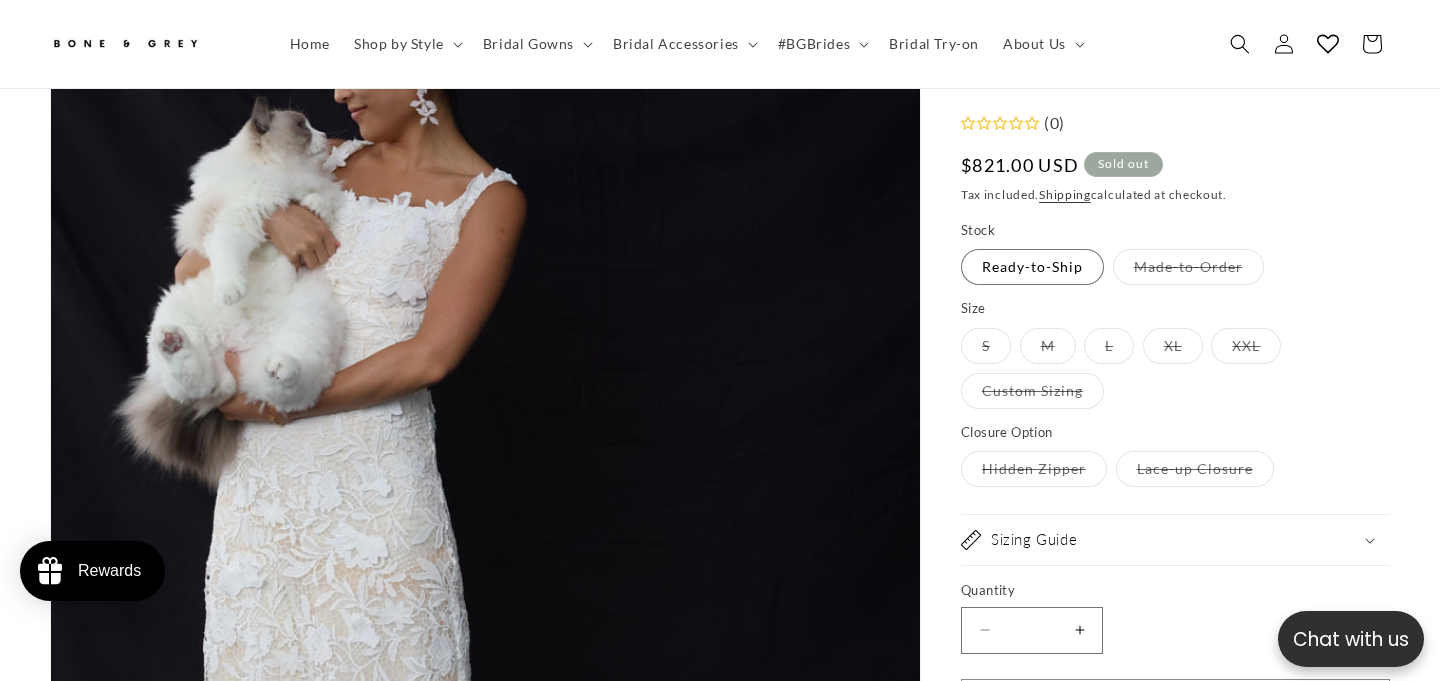 scroll, scrollTop: 0, scrollLeft: 486, axis: horizontal 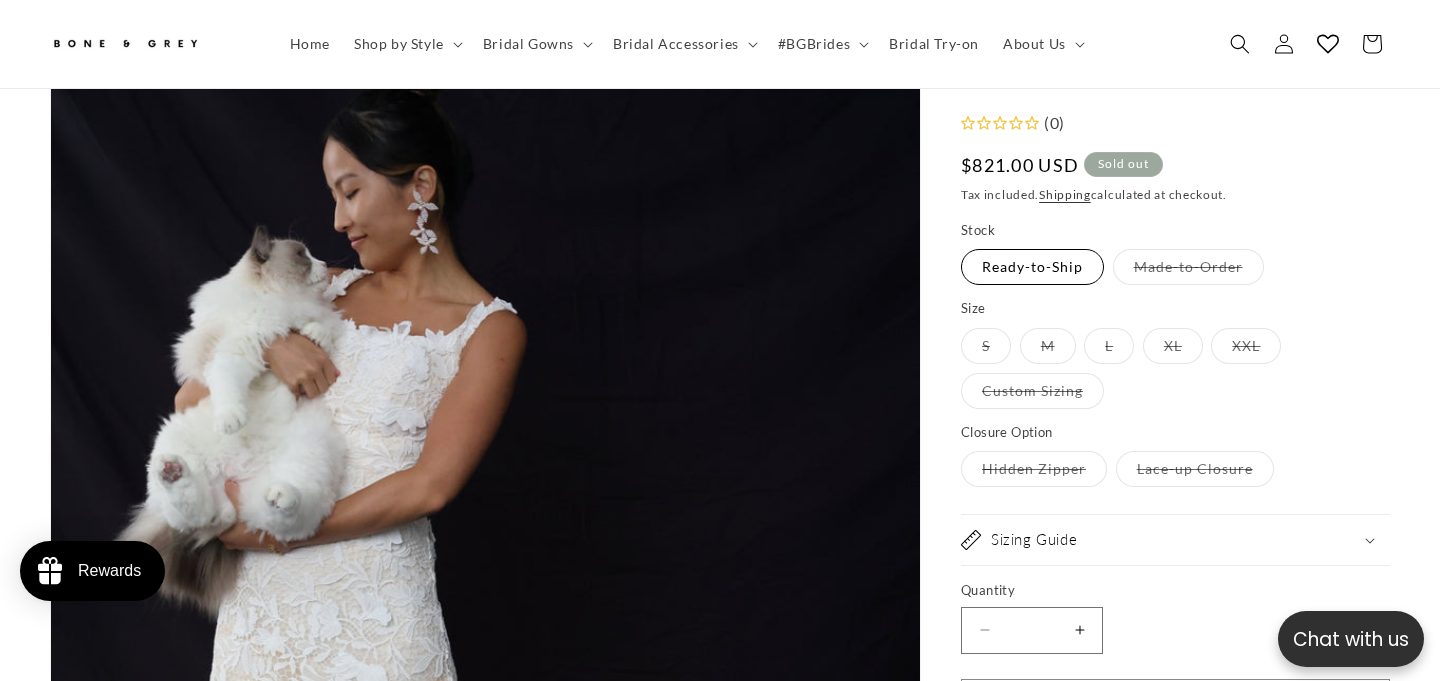 click on "Ready-to-Ship Variant sold out or unavailable" at bounding box center [1032, 268] 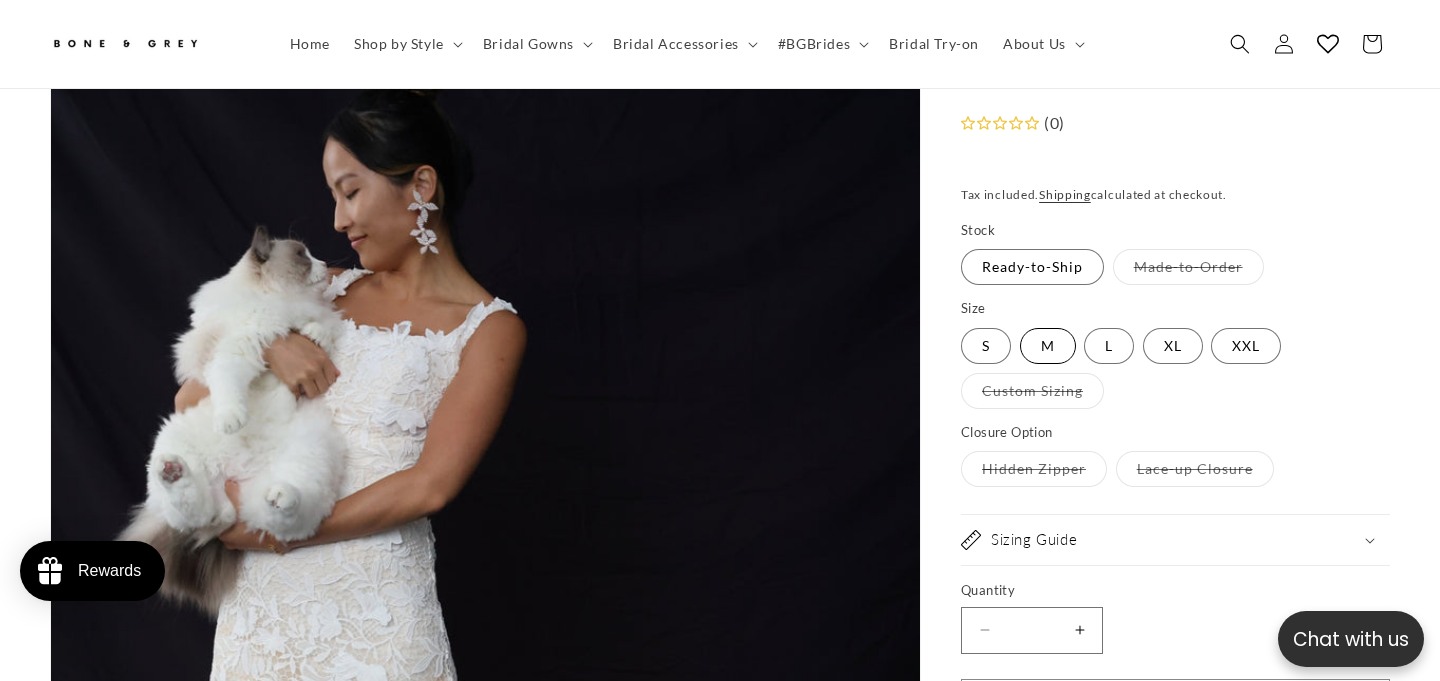 click on "M Variant sold out or unavailable" at bounding box center [1048, 346] 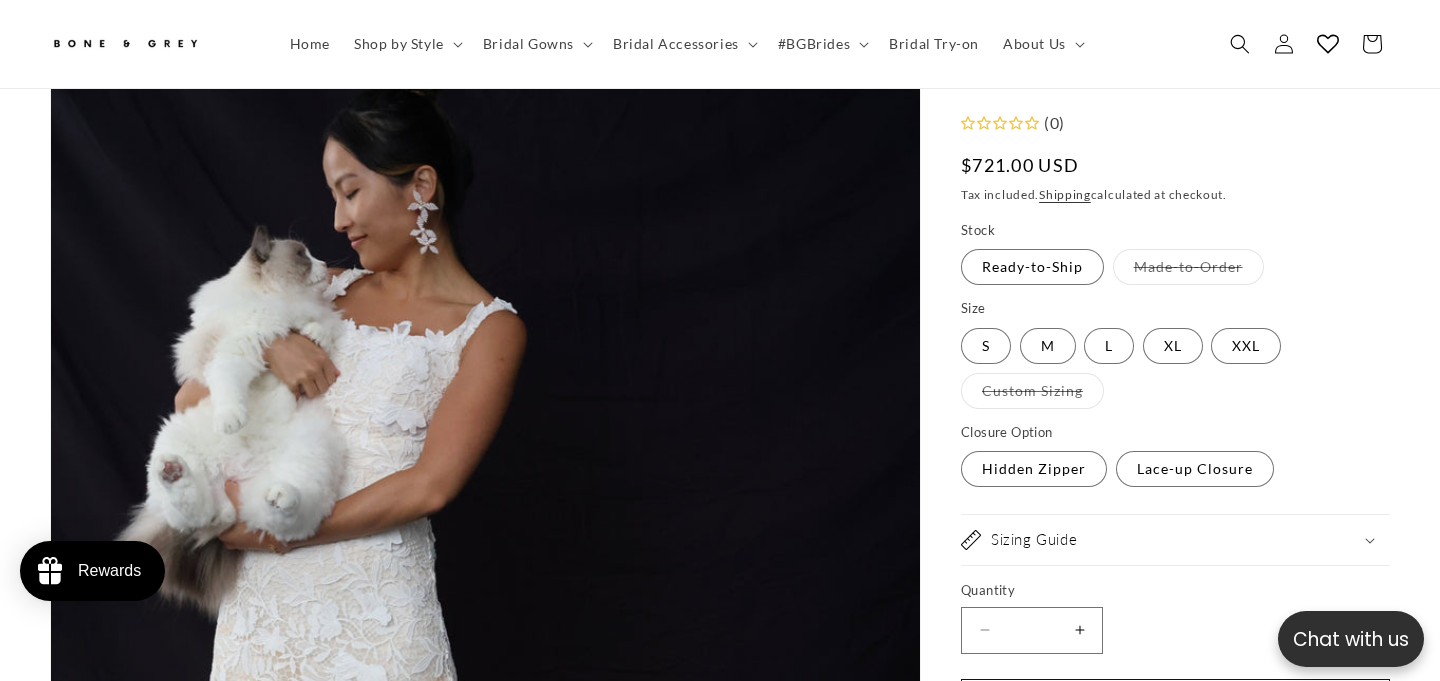 scroll, scrollTop: 0, scrollLeft: 972, axis: horizontal 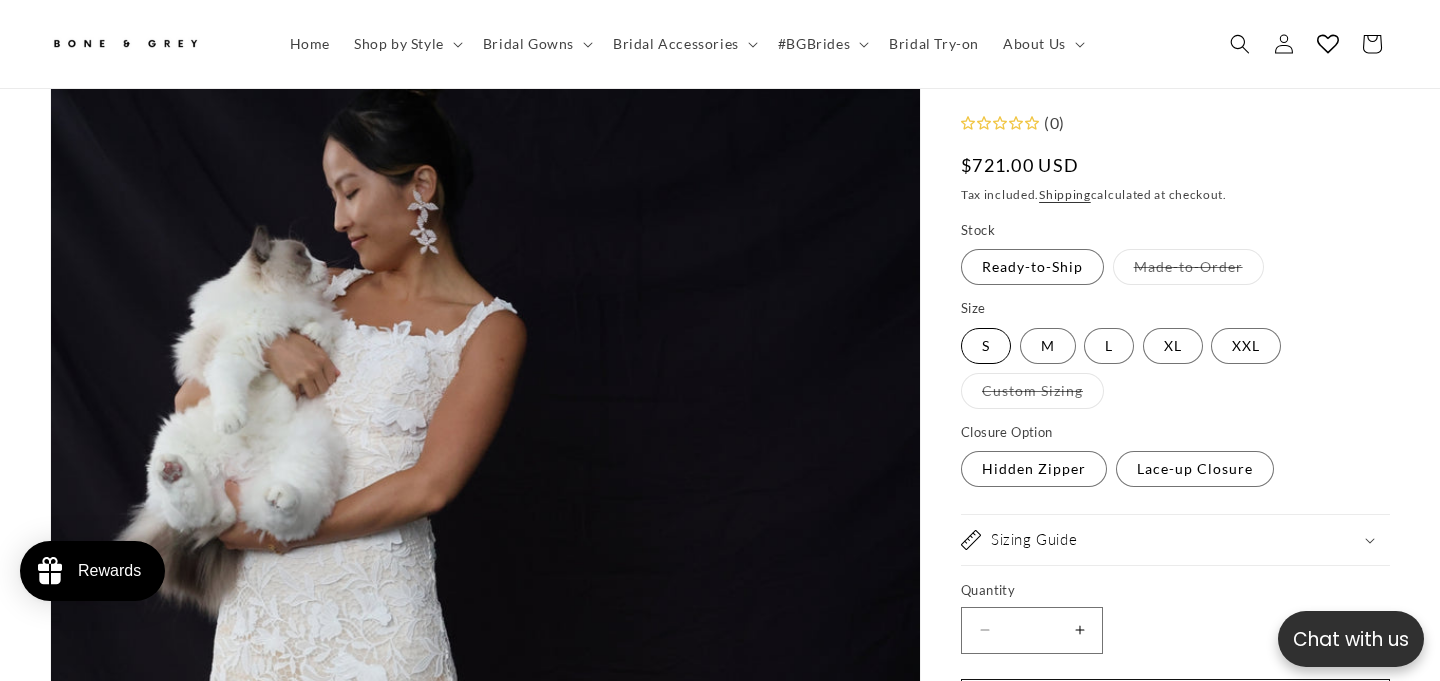 click on "S Variant sold out or unavailable" at bounding box center (986, 346) 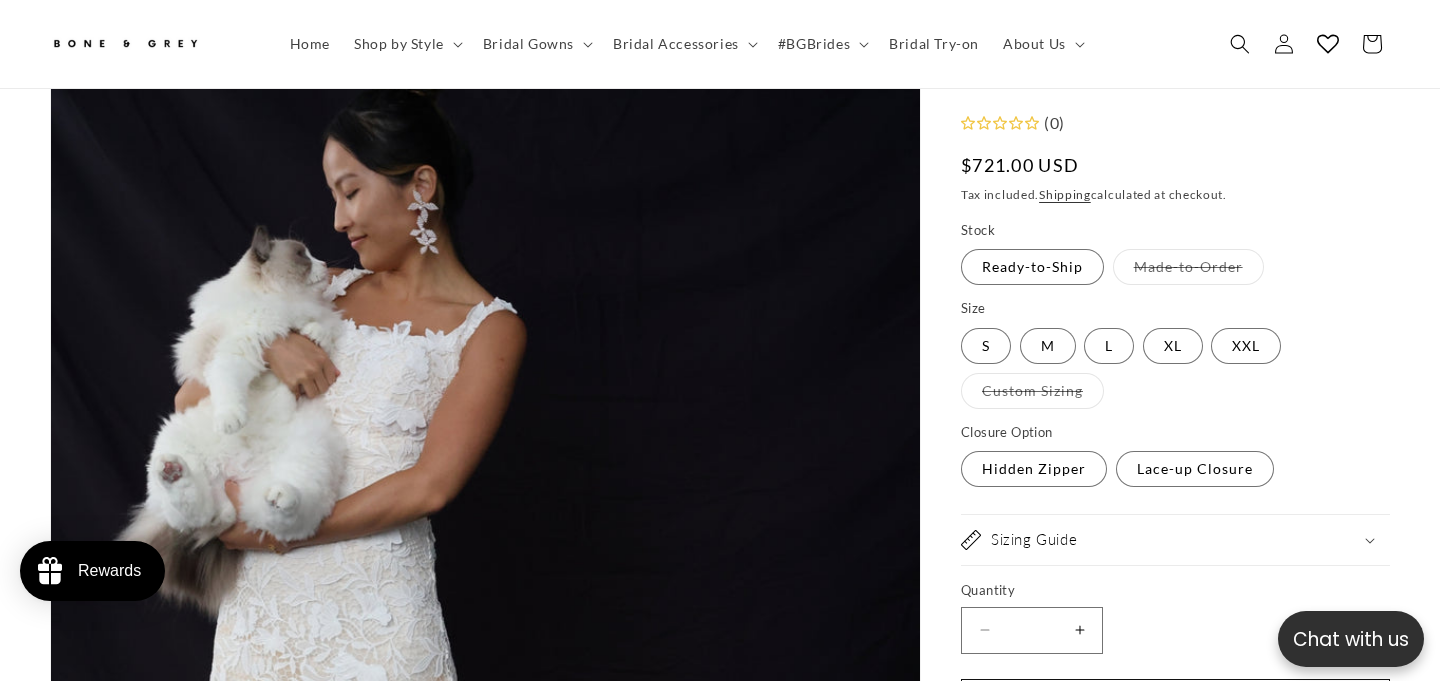 scroll, scrollTop: 0, scrollLeft: 972, axis: horizontal 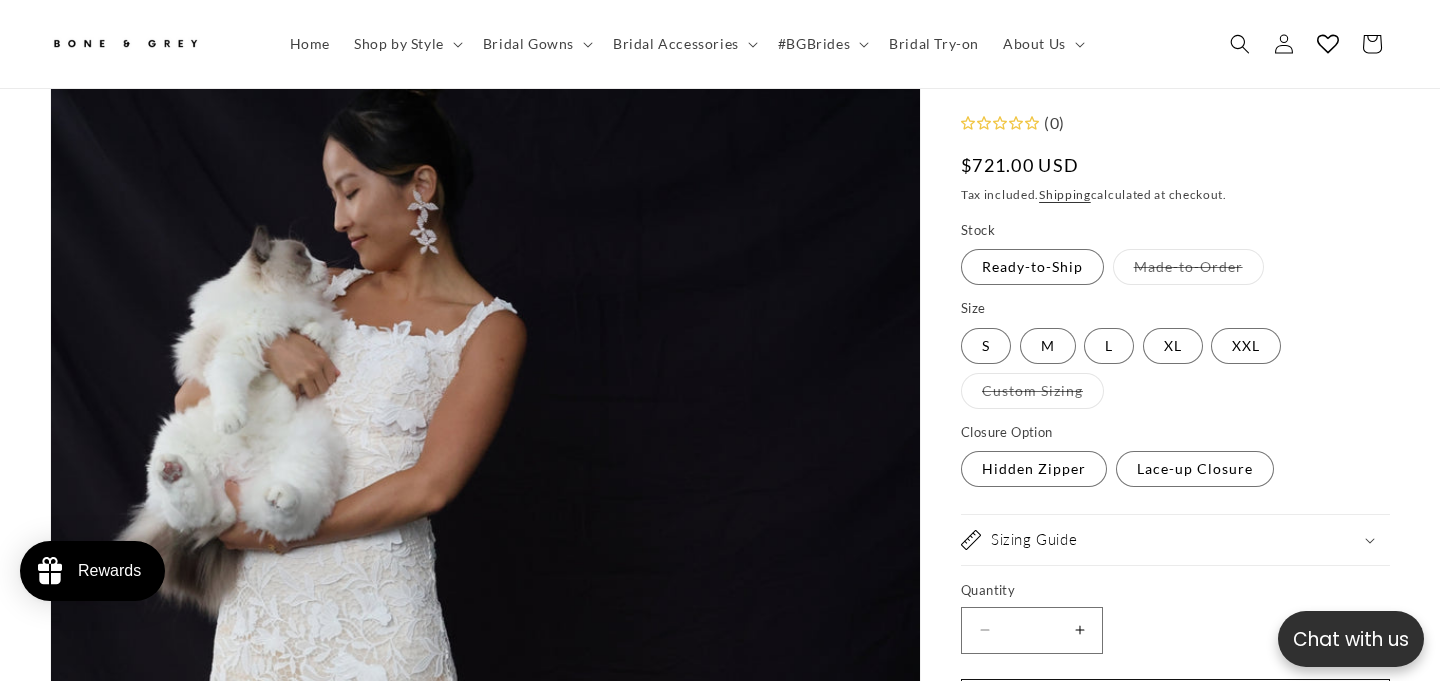 click on "Made-to-Order Variant sold out or unavailable" at bounding box center (1188, 268) 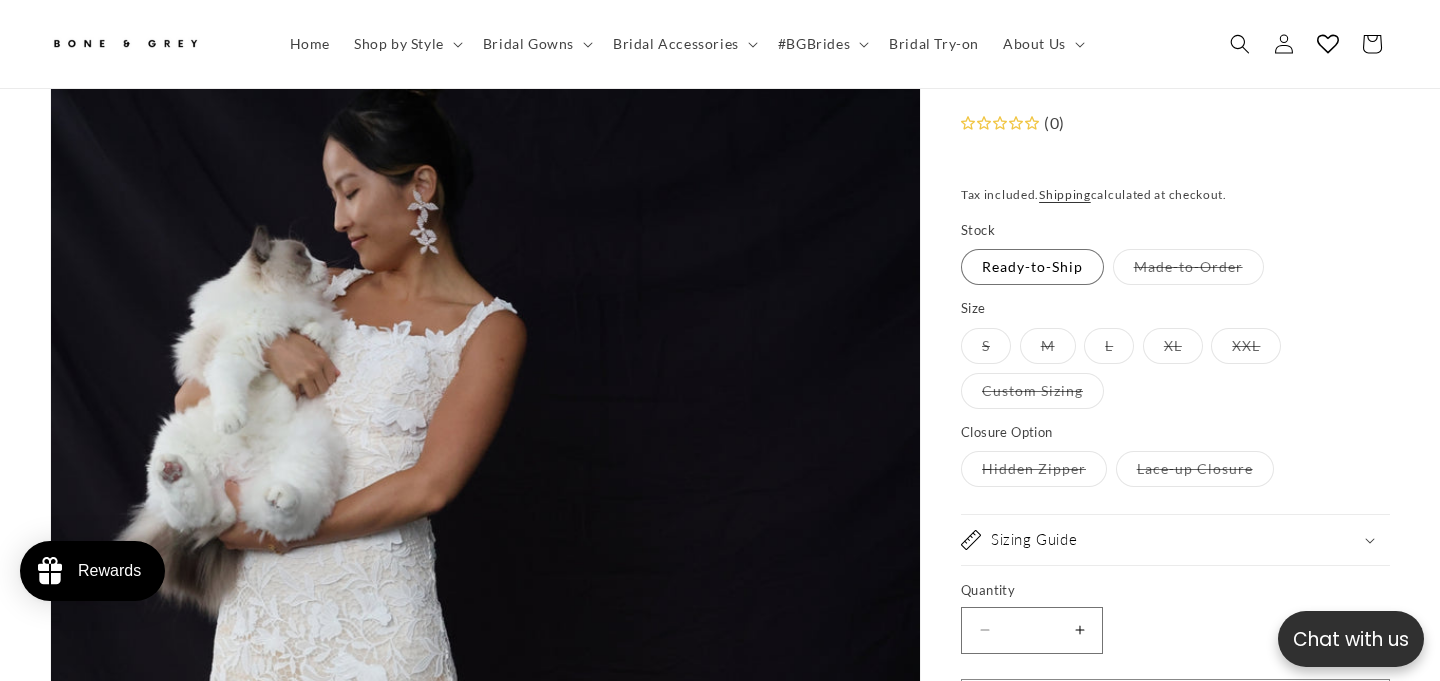 click on "Custom Sizing Variant sold out or unavailable" at bounding box center [1032, 391] 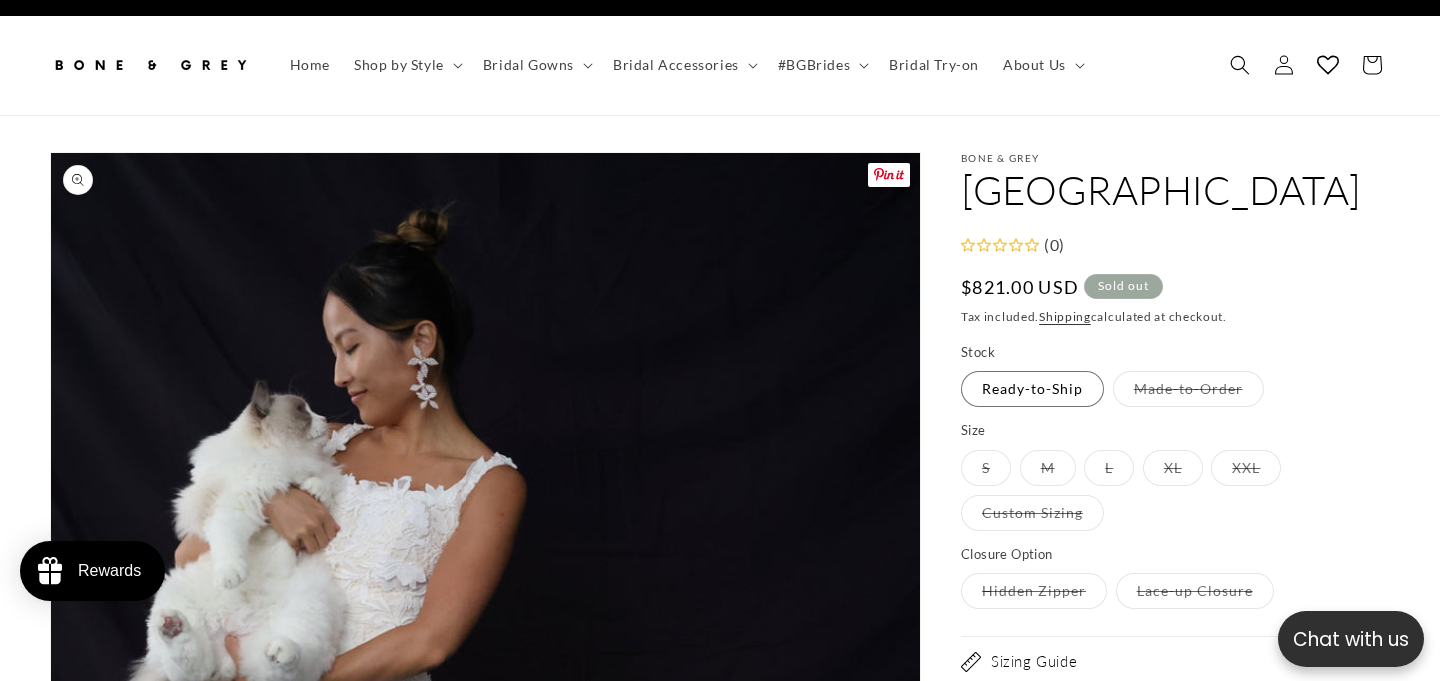 scroll, scrollTop: 124, scrollLeft: 0, axis: vertical 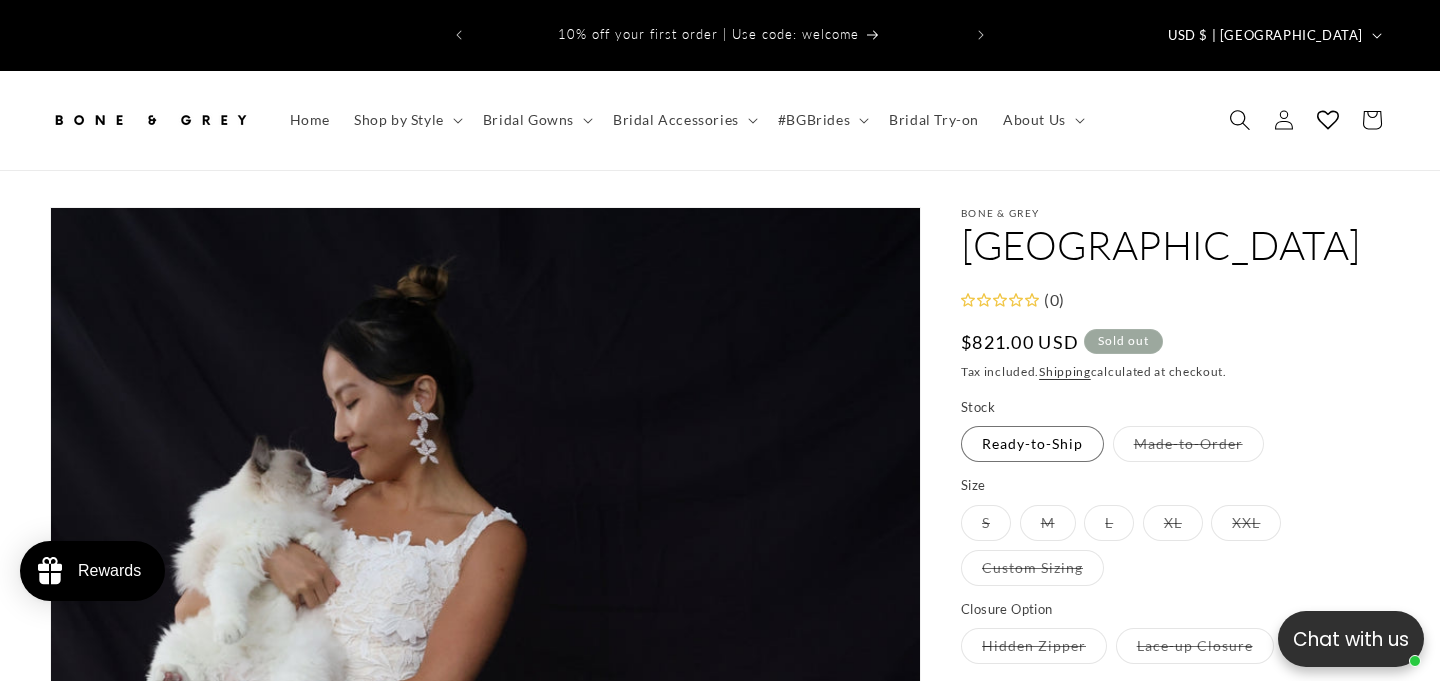 click at bounding box center (1240, 120) 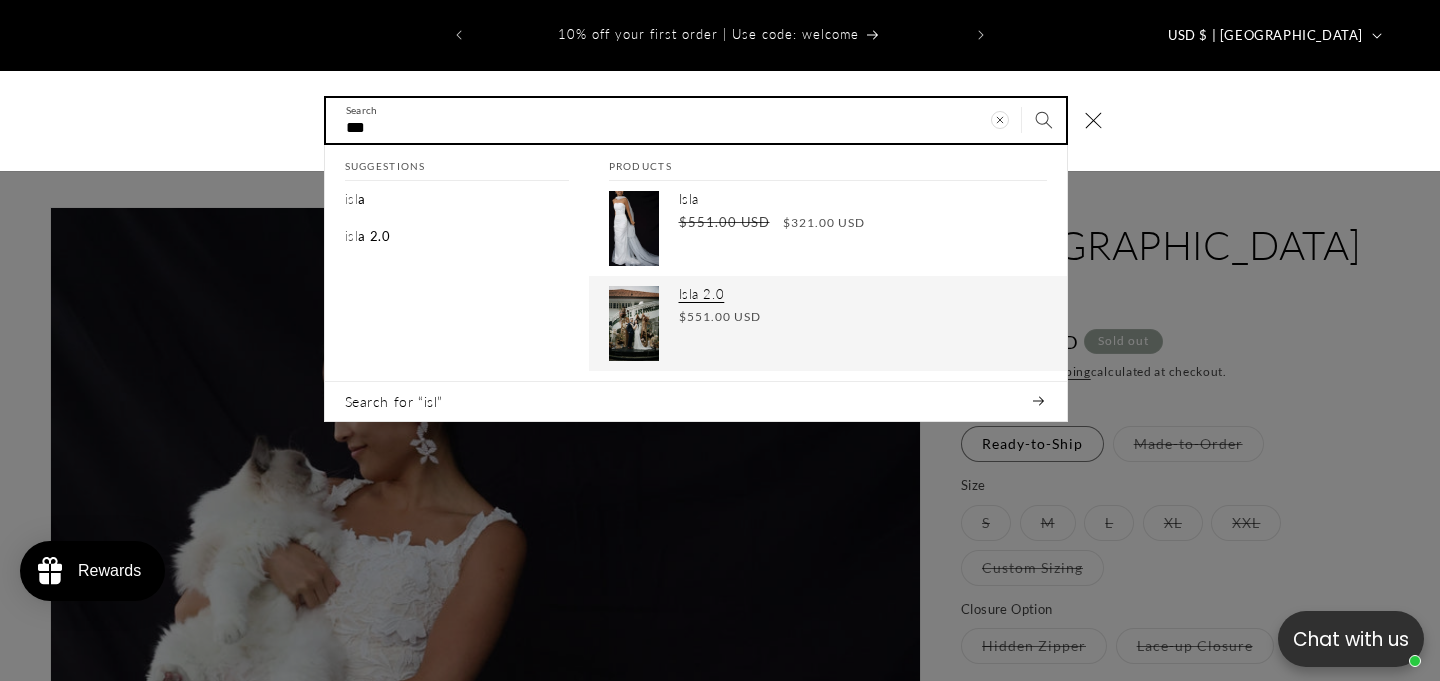 type on "***" 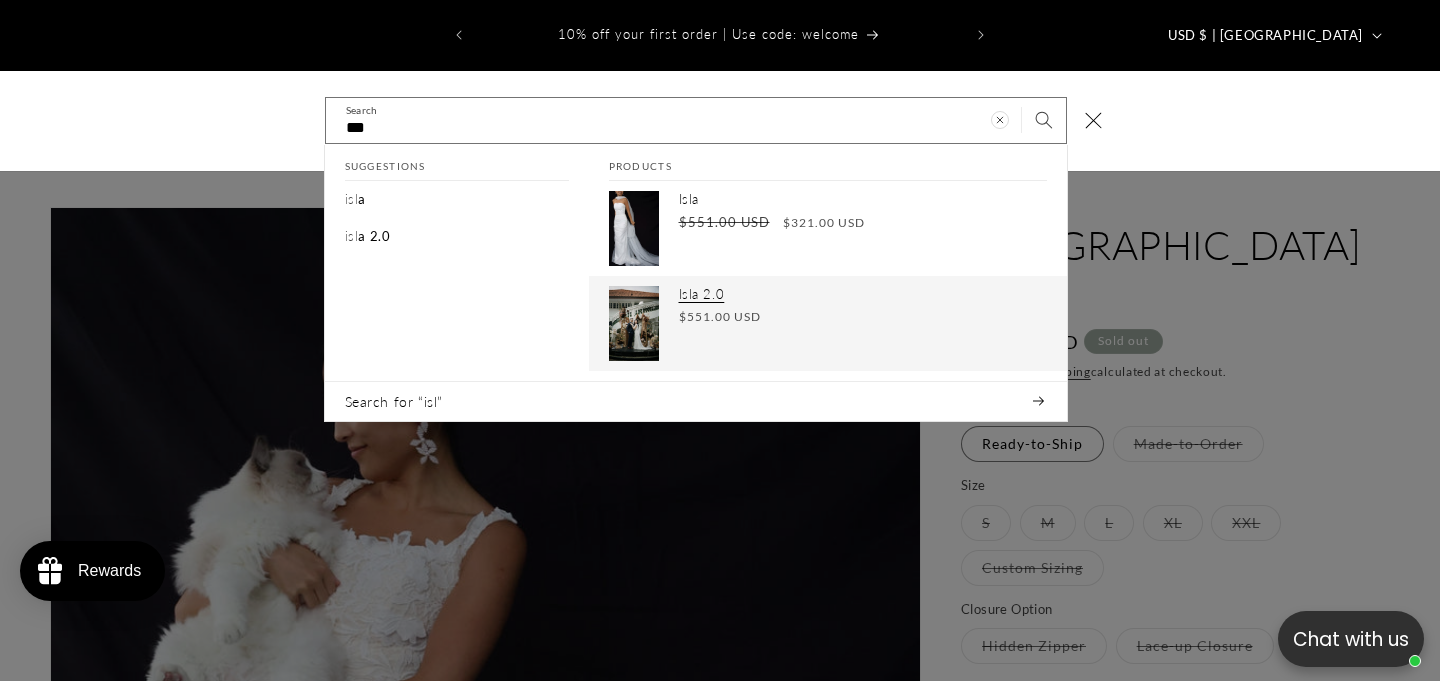 click on "Isla 2.0" at bounding box center (863, 294) 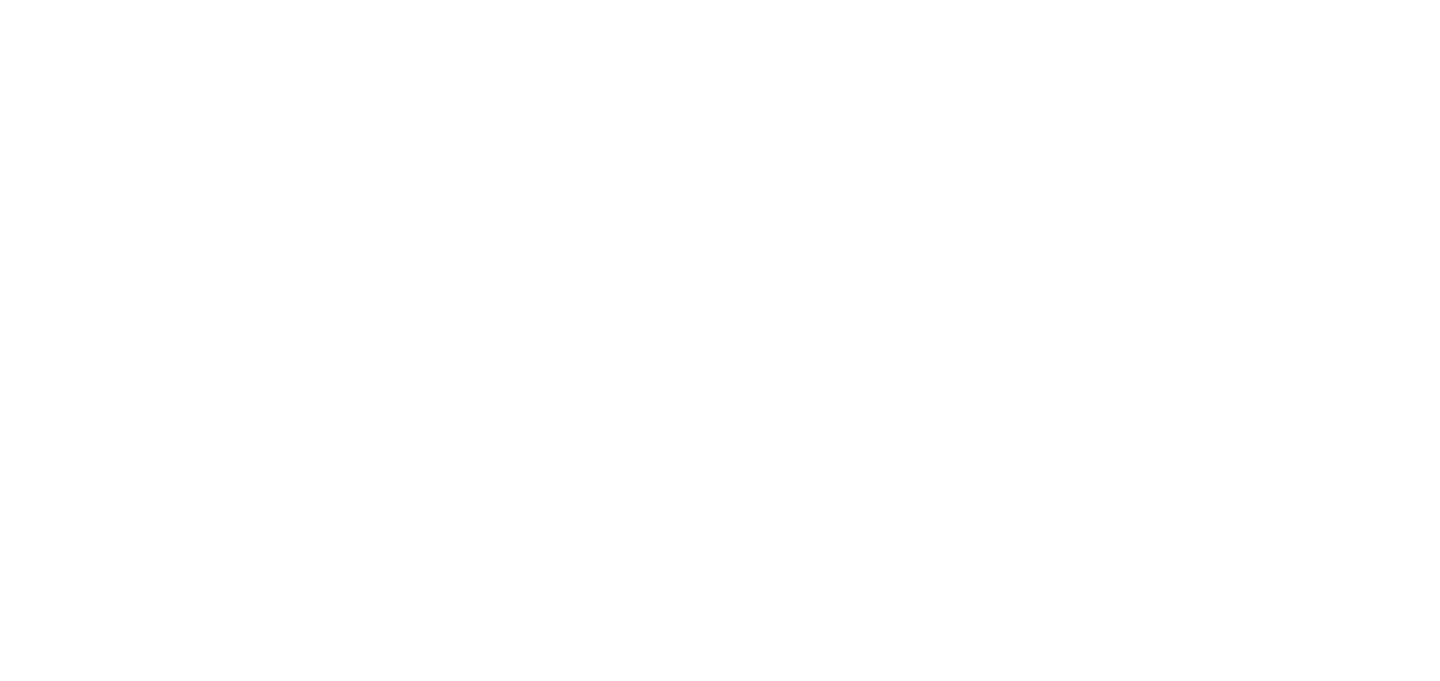 scroll, scrollTop: 0, scrollLeft: 0, axis: both 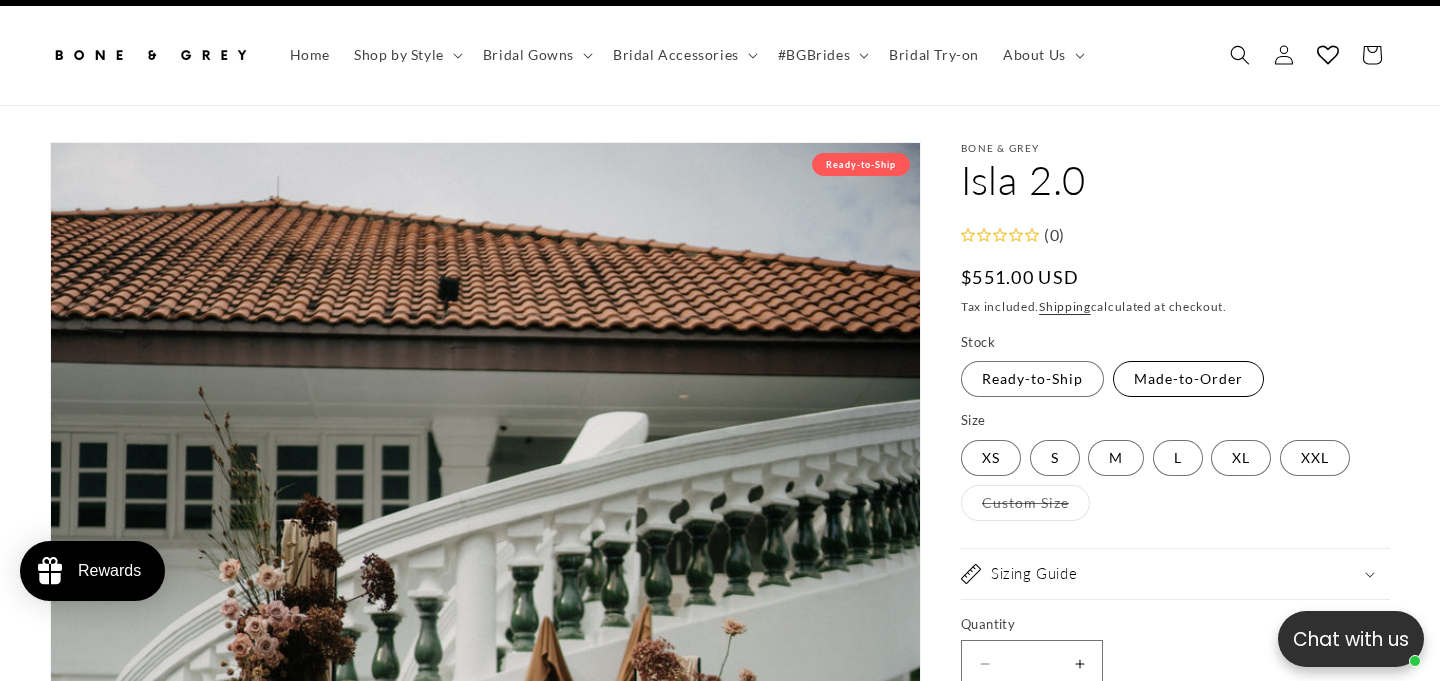 click on "Made-to-Order Variant sold out or unavailable" at bounding box center [1188, 379] 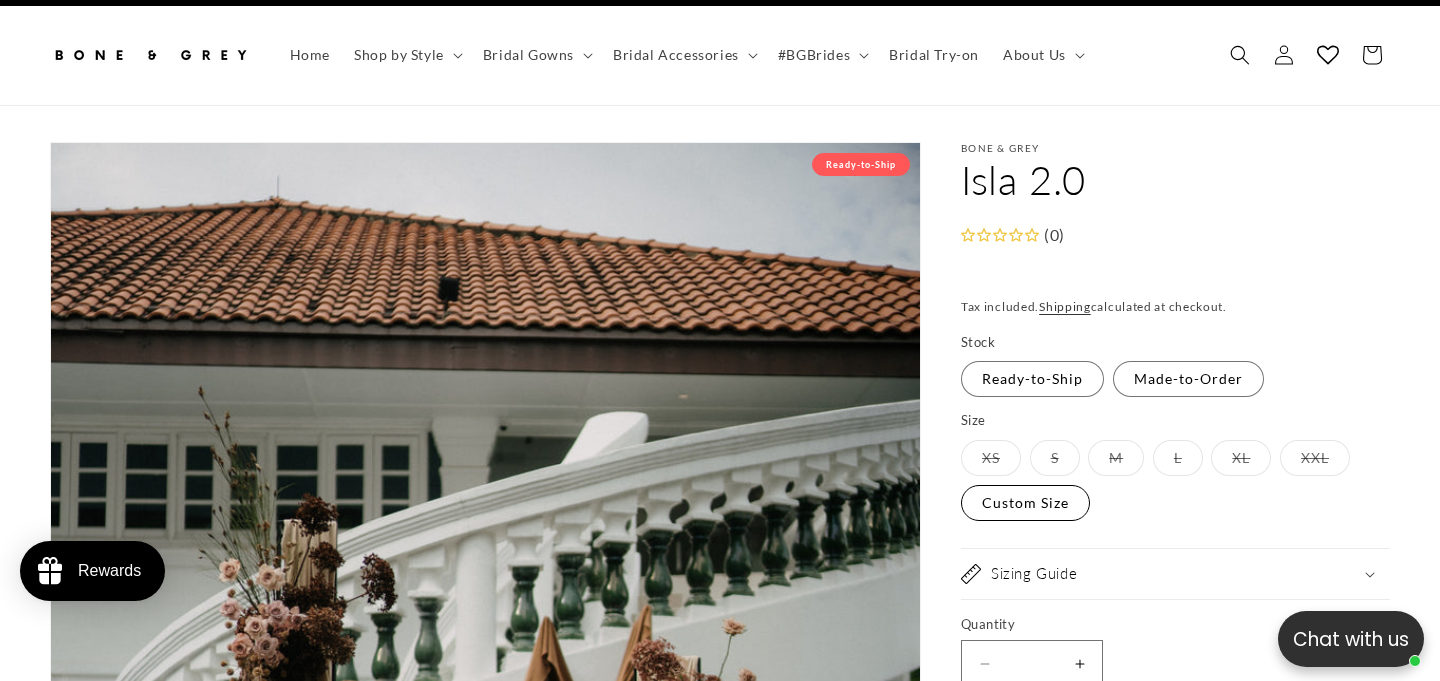 scroll, scrollTop: 0, scrollLeft: 486, axis: horizontal 